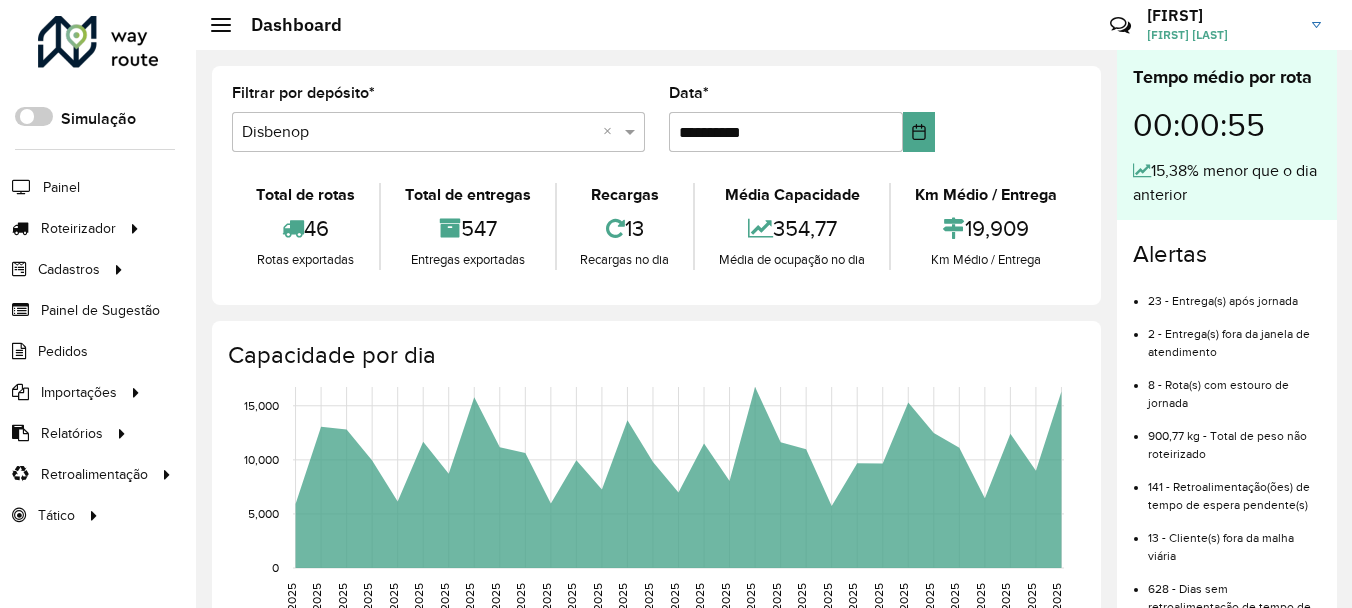 scroll, scrollTop: 0, scrollLeft: 0, axis: both 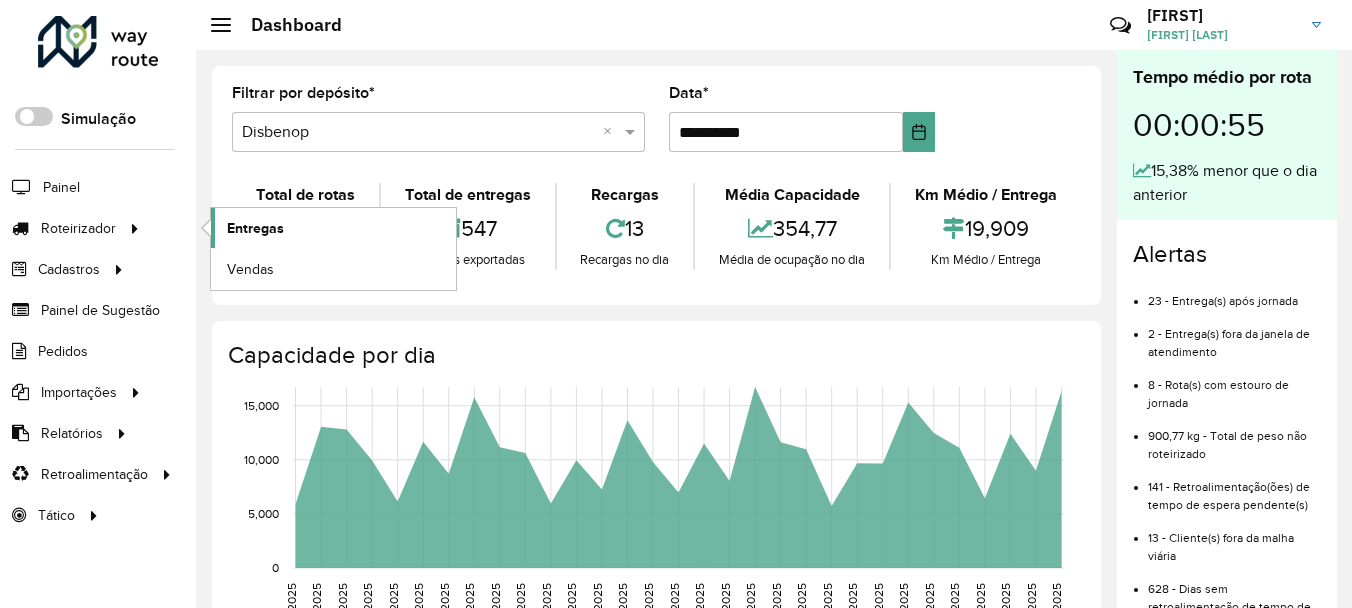 click on "Entregas" 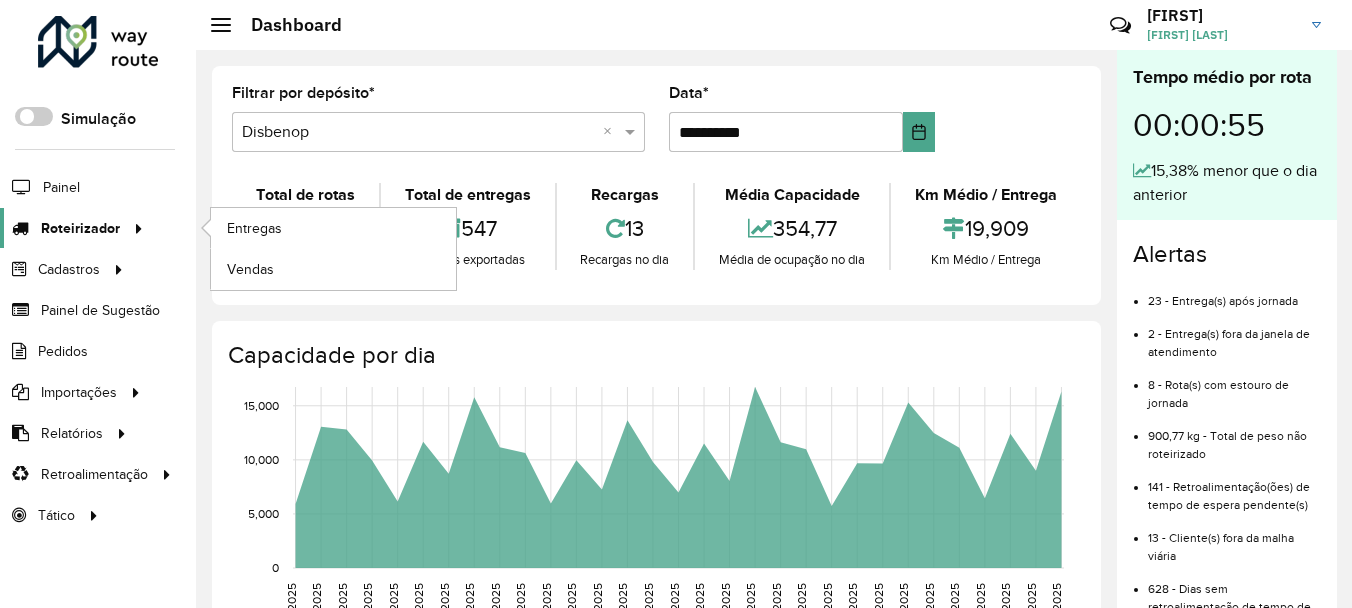click on "Roteirizador" 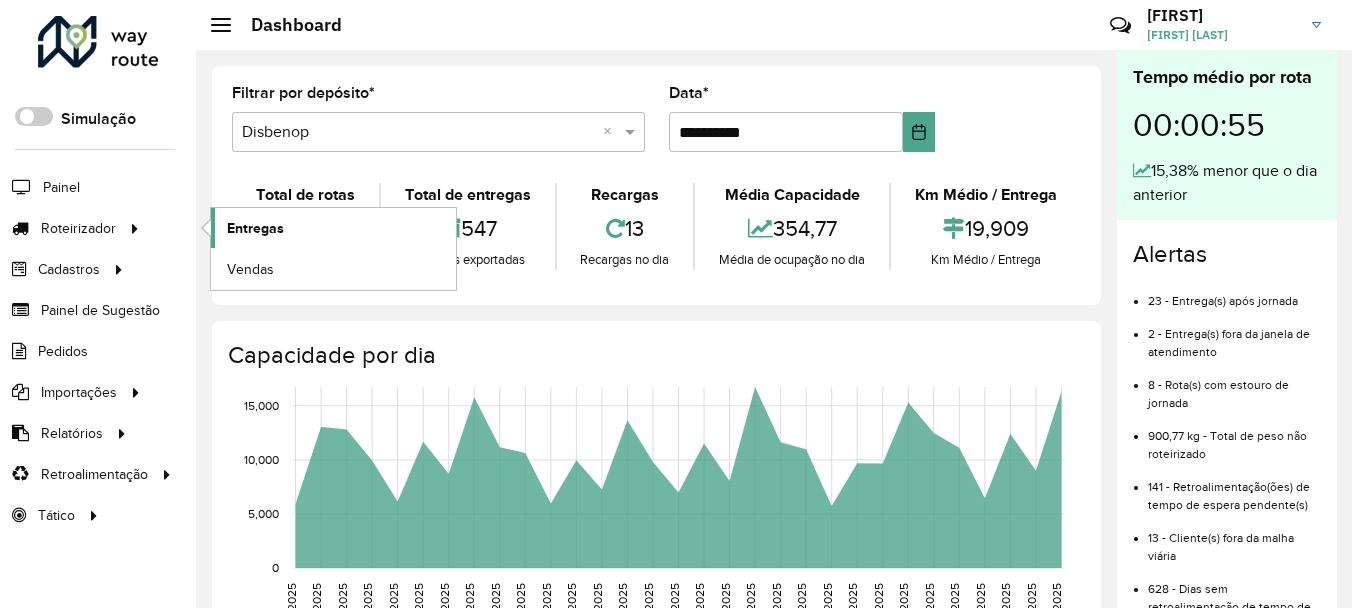 click on "Entregas" 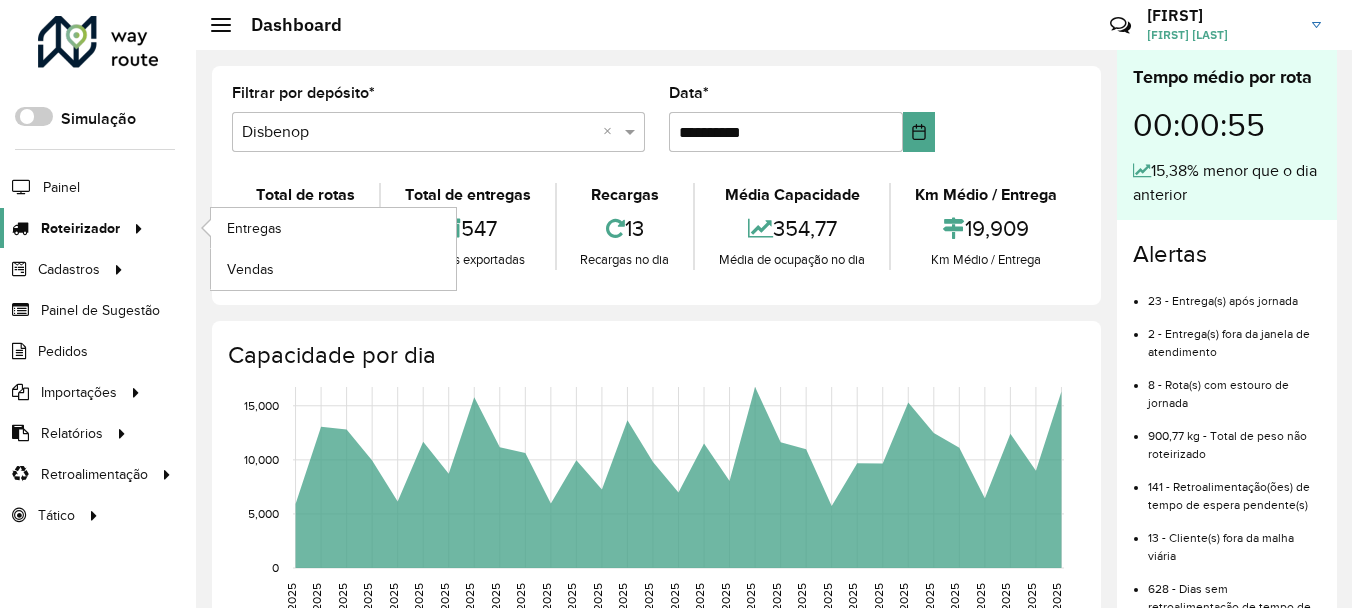 click 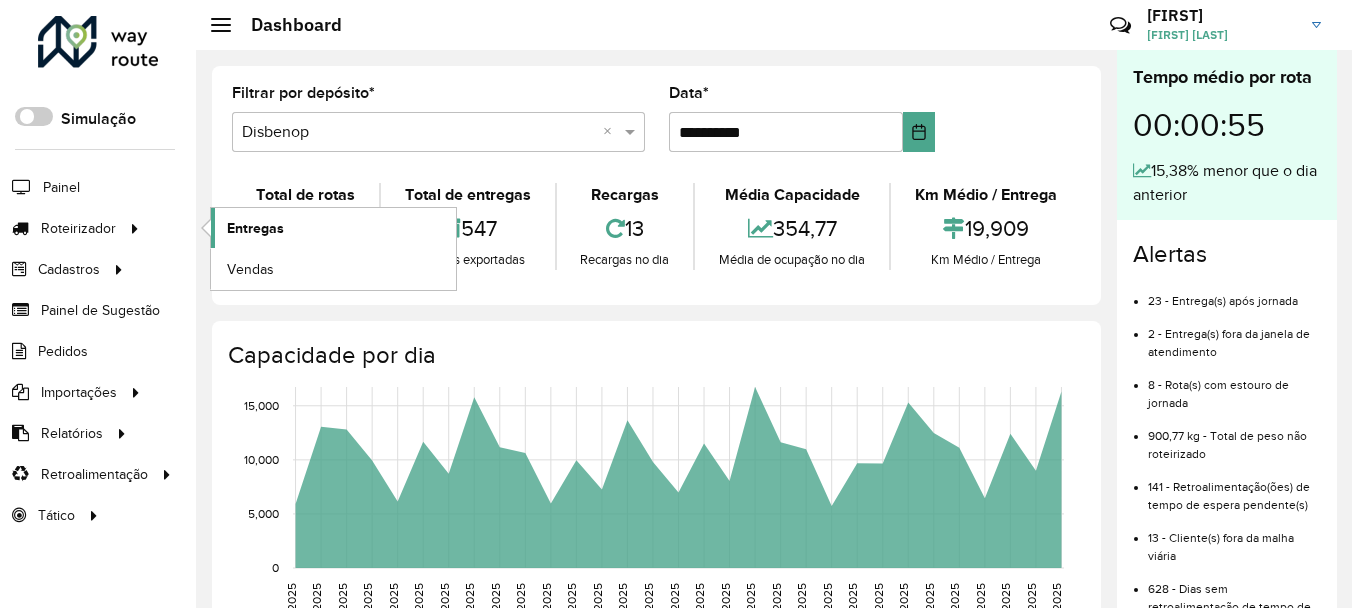 click on "Entregas" 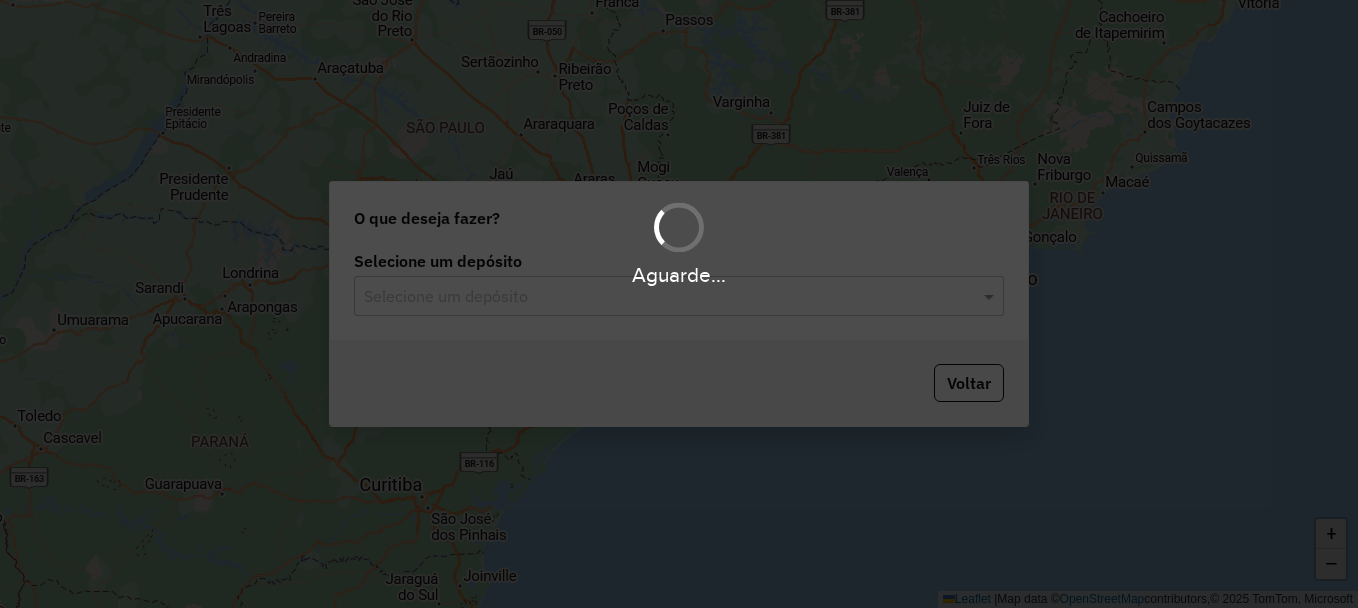 scroll, scrollTop: 0, scrollLeft: 0, axis: both 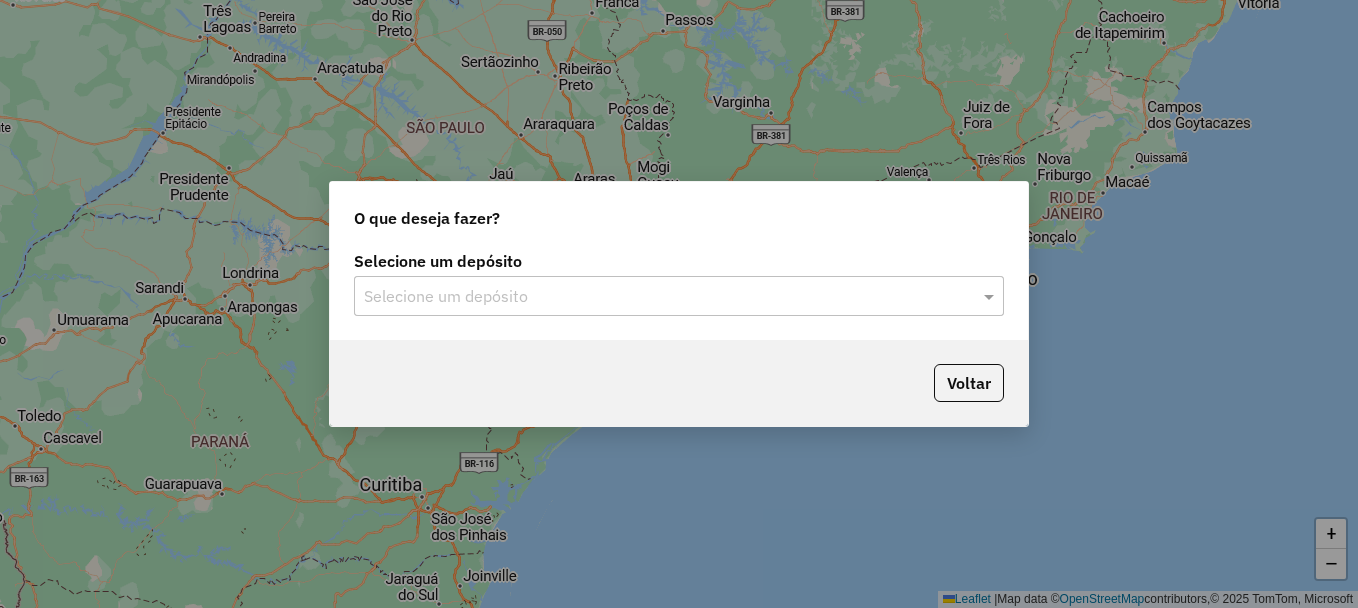 click 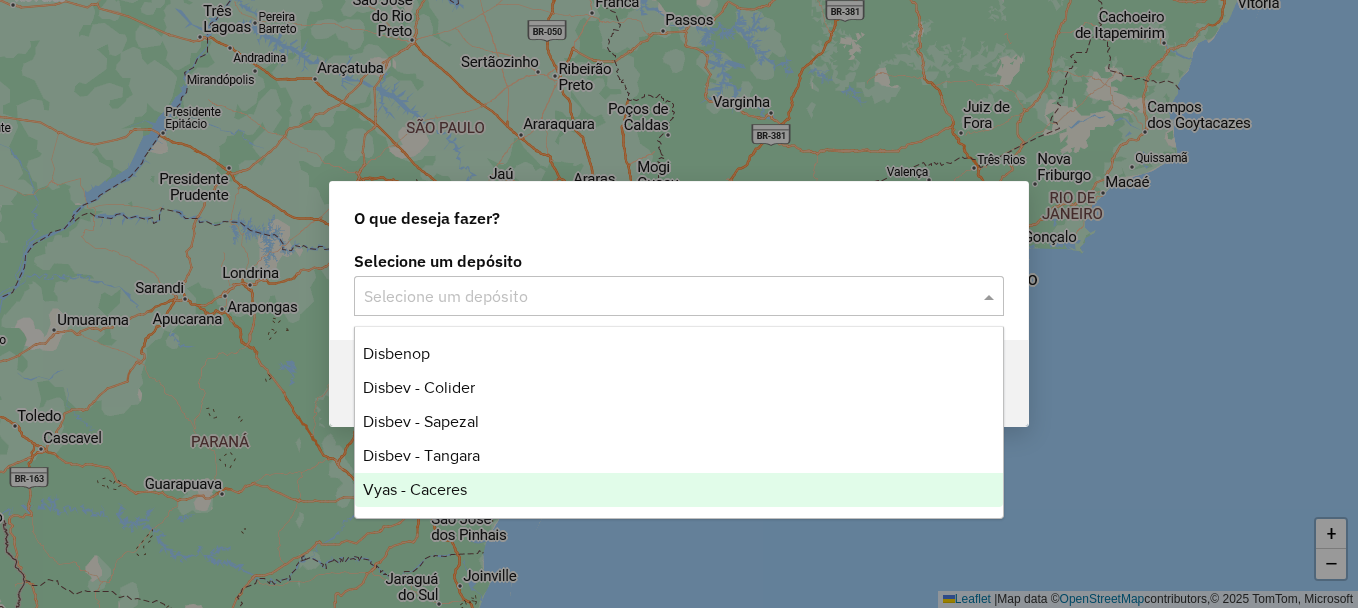 click on "Vyas - Caceres" at bounding box center (415, 489) 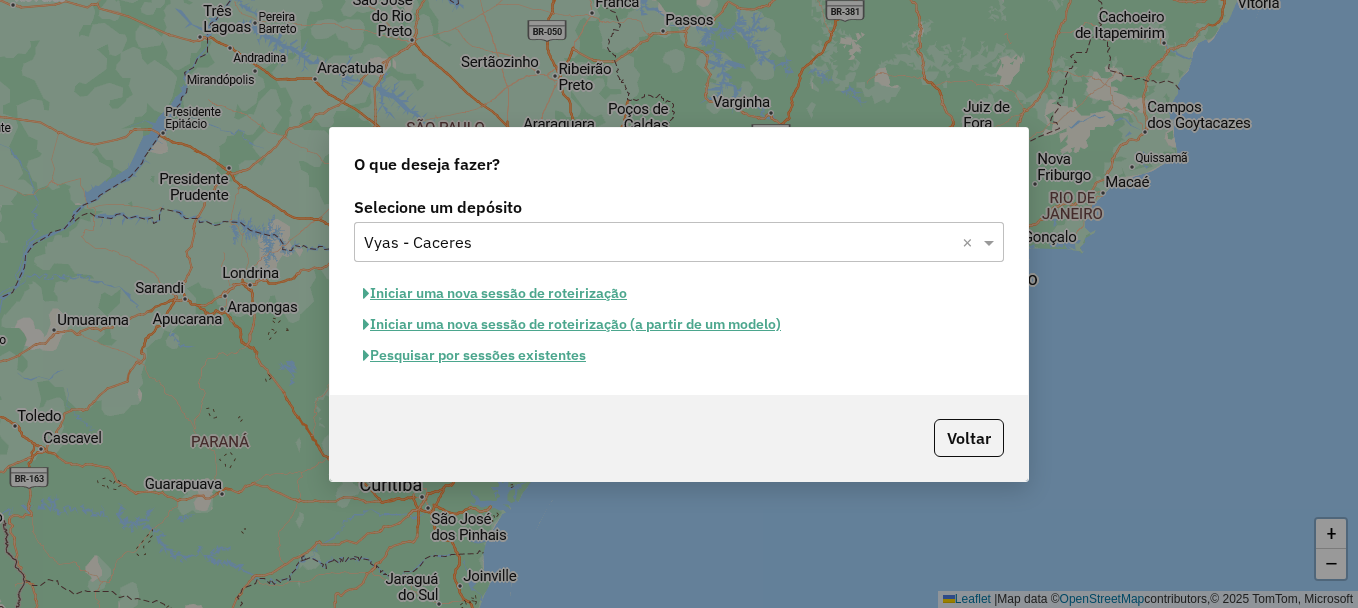 click on "Pesquisar por sessões existentes" 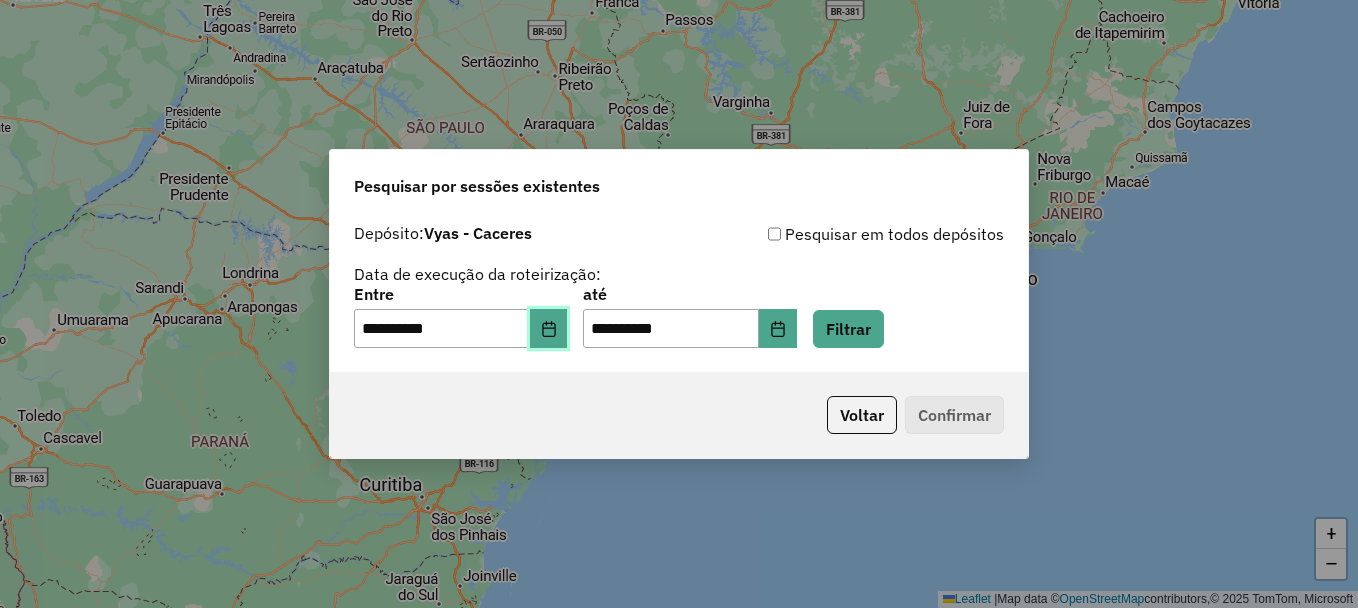 click 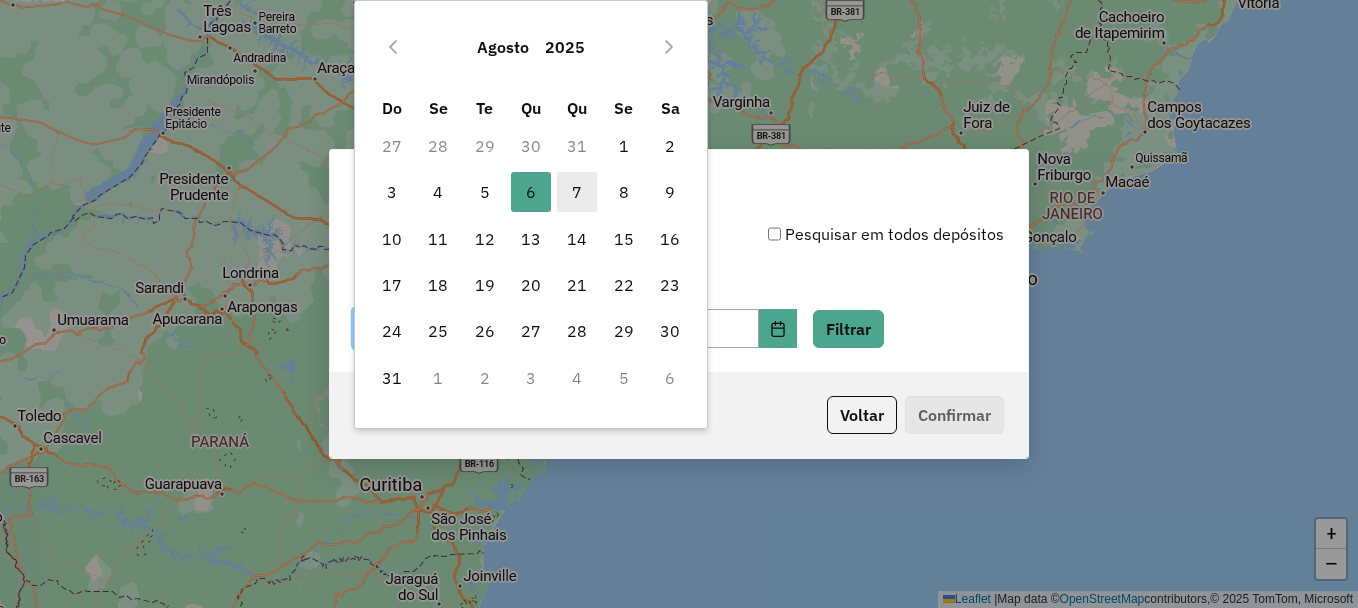 click on "7" at bounding box center (577, 192) 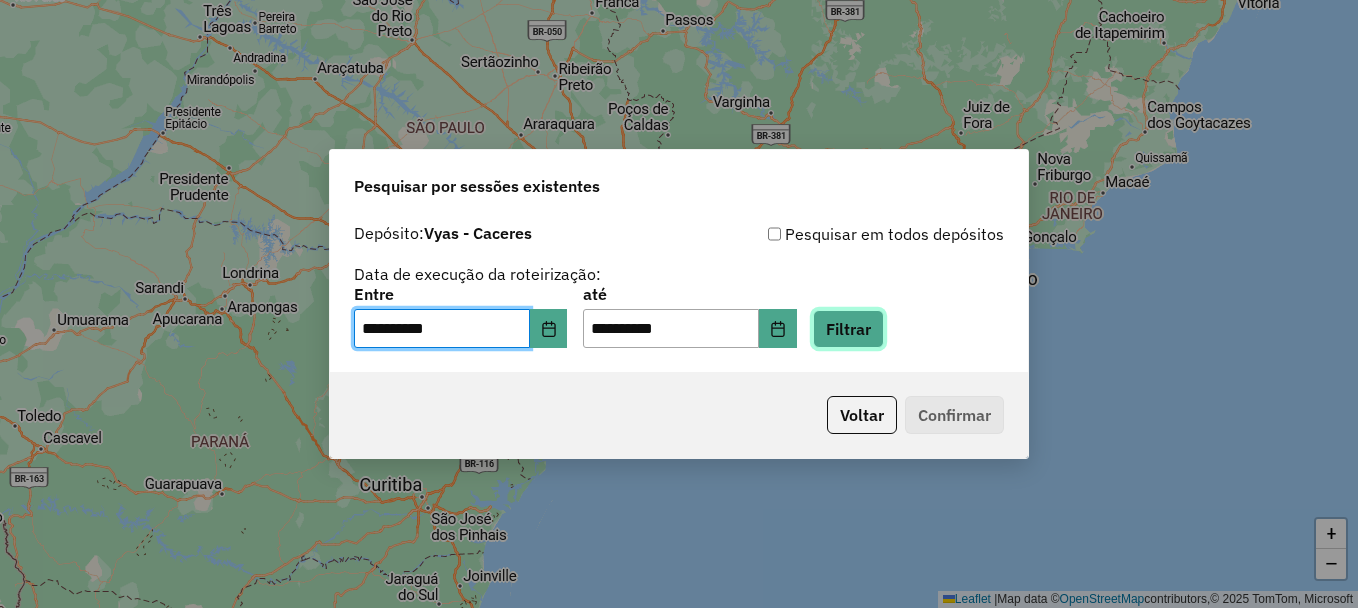 click on "Filtrar" 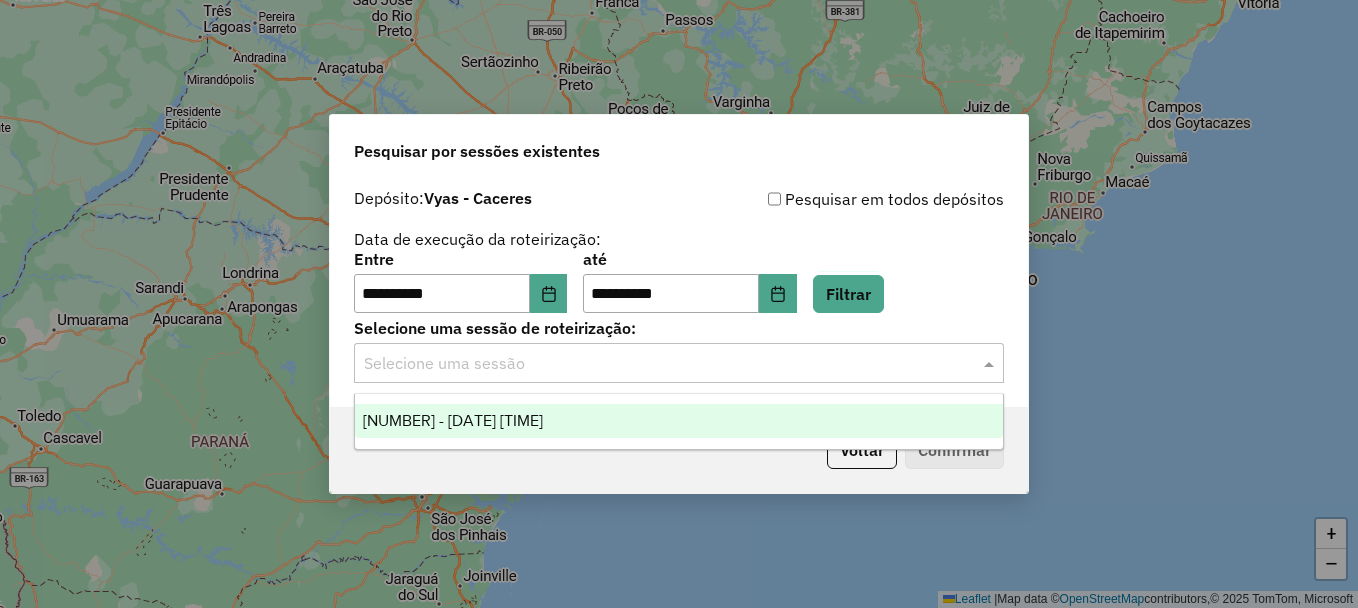 click 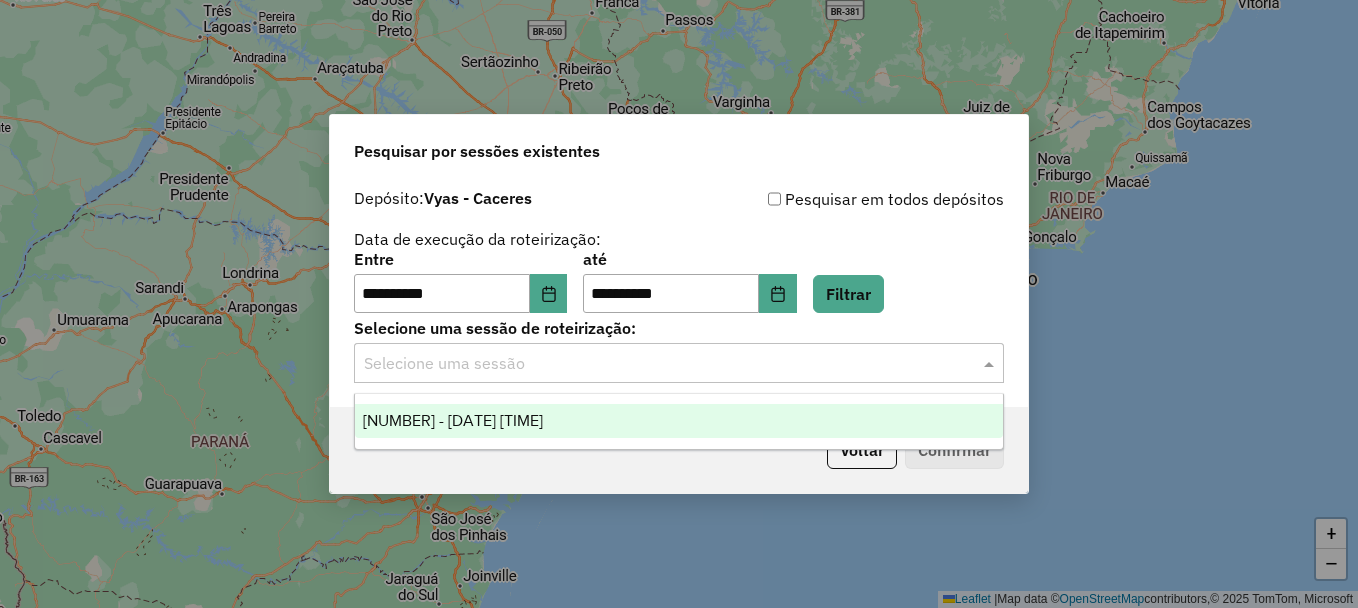 click on "976007 - 07/08/2025 18:59" at bounding box center (453, 420) 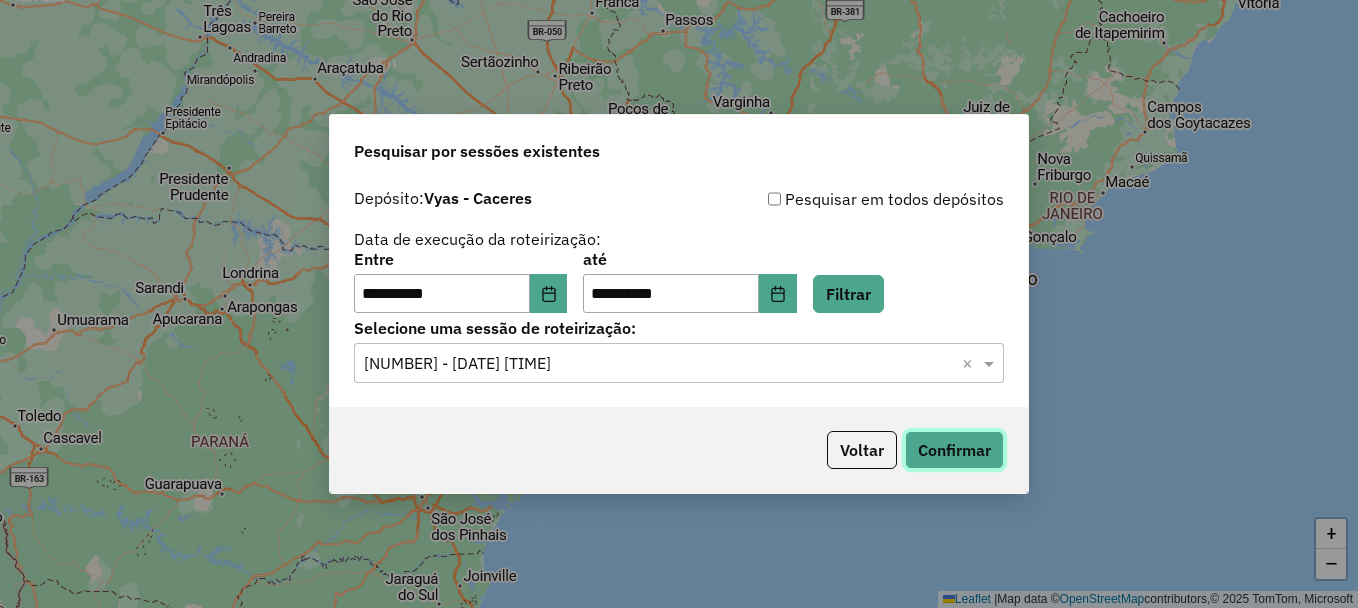 click on "Confirmar" 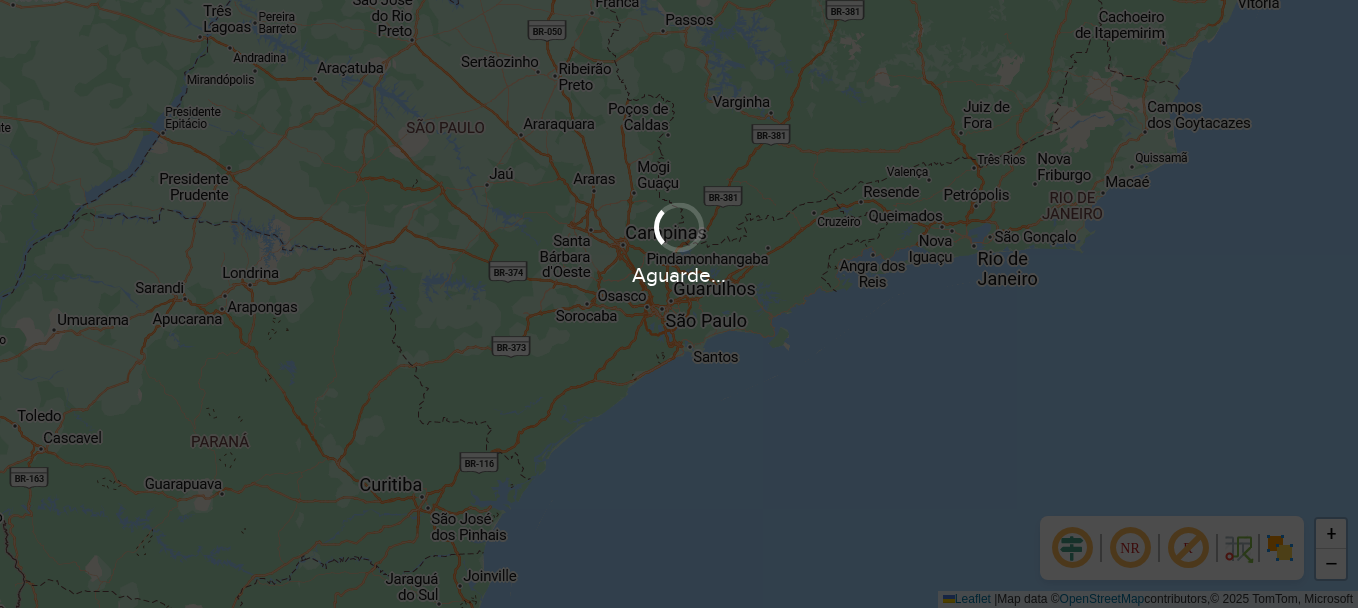 scroll, scrollTop: 0, scrollLeft: 0, axis: both 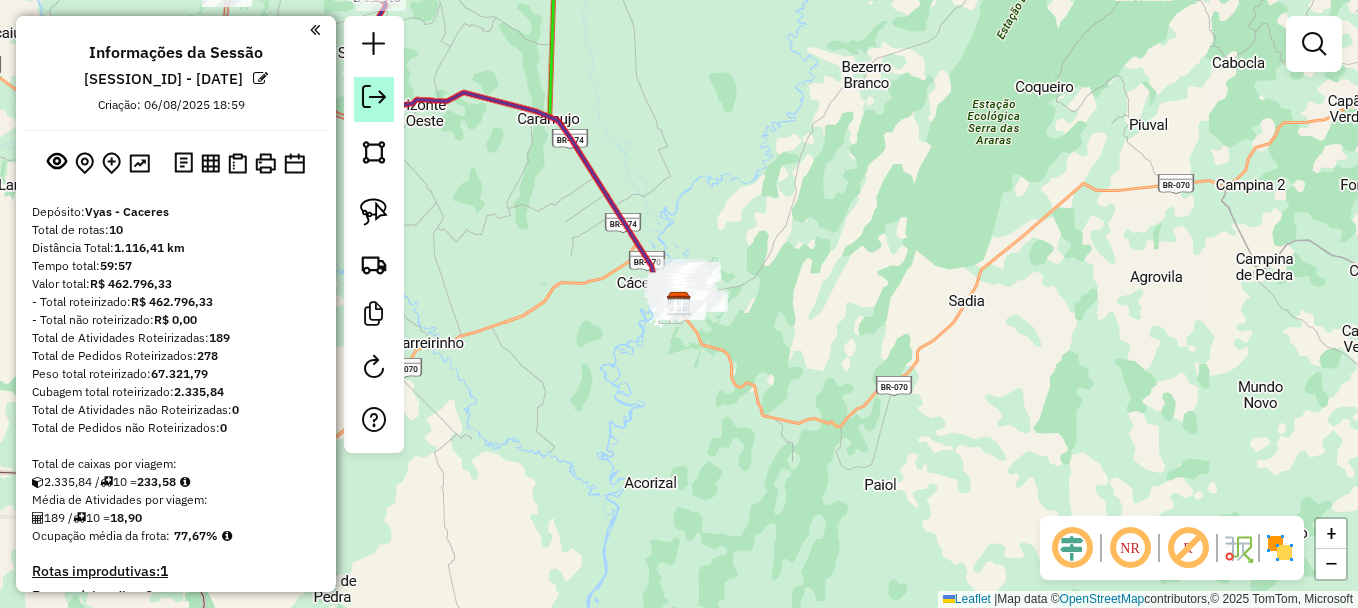 click 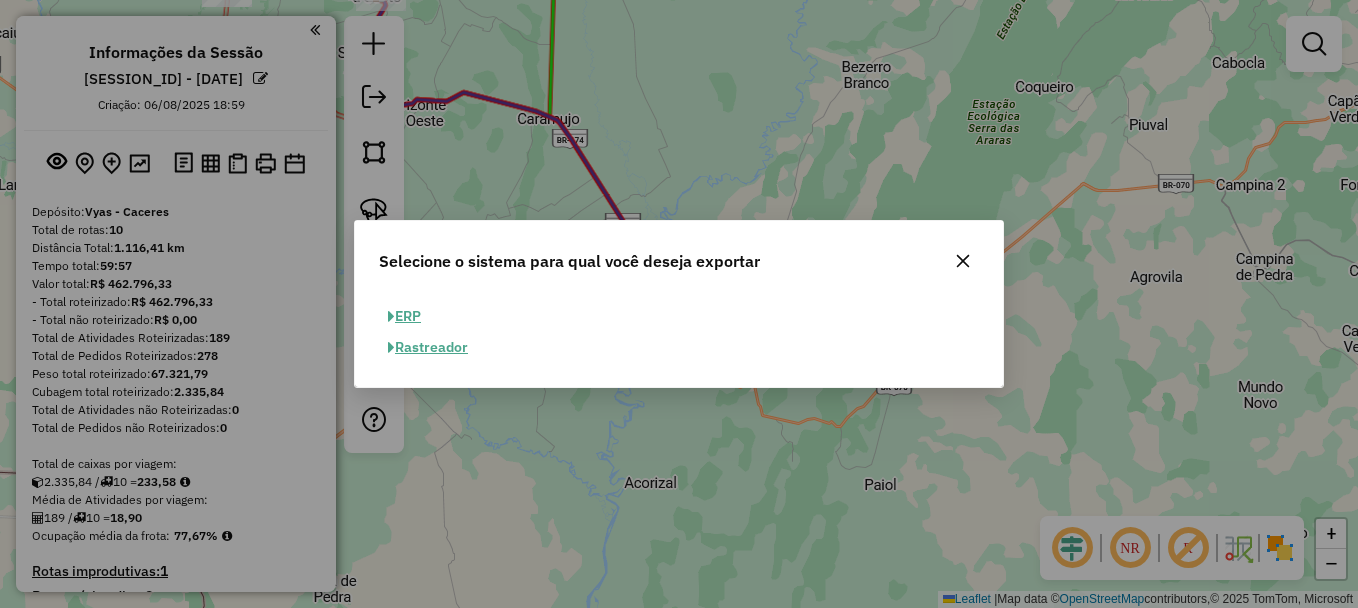 click on "ERP" 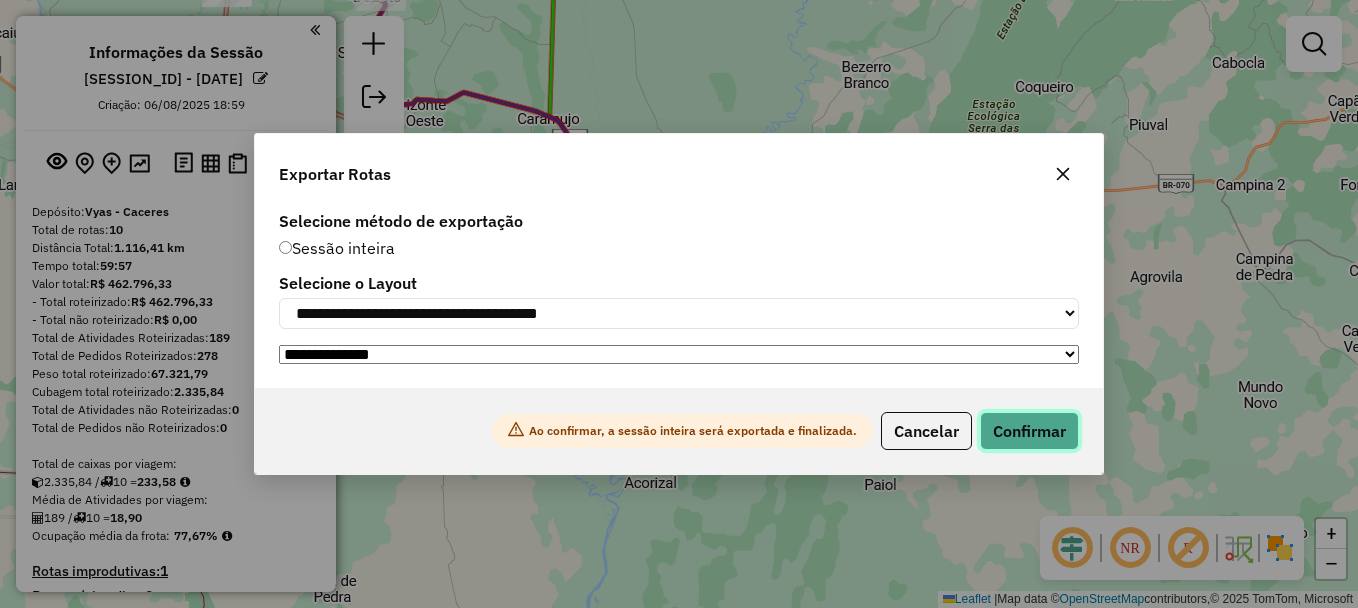 click on "Confirmar" 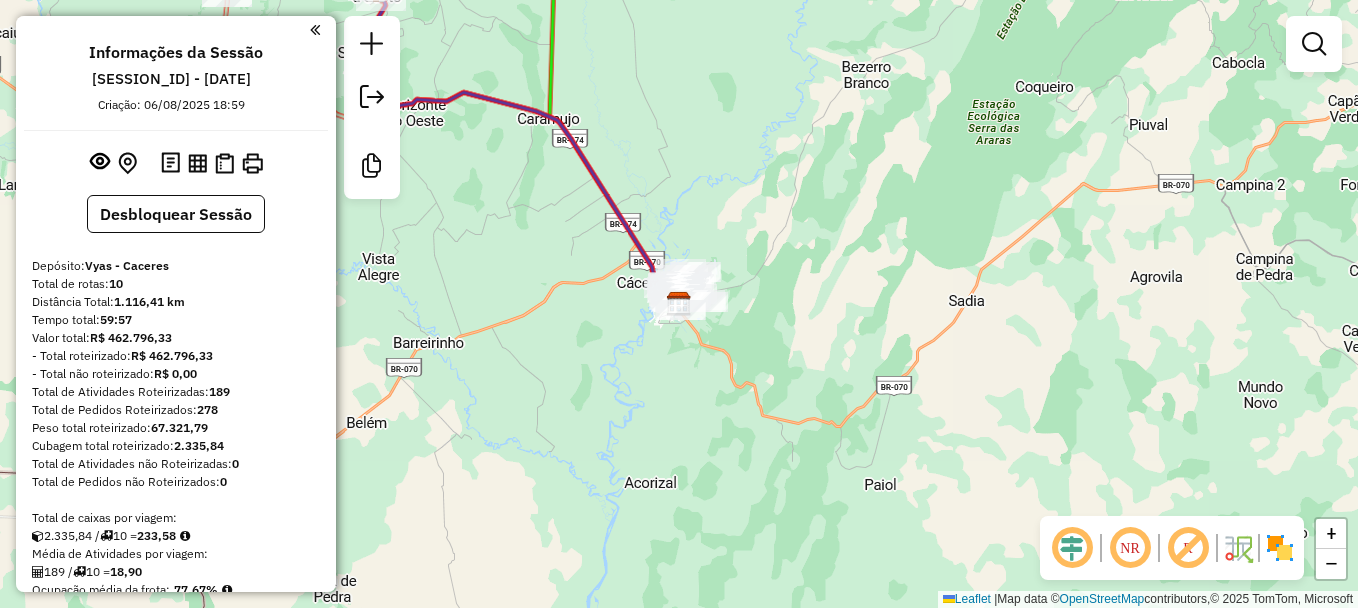 click on "Informações da Sessão 976007 - 07/08/2025     Criação: 06/08/2025 18:59" at bounding box center (176, 78) 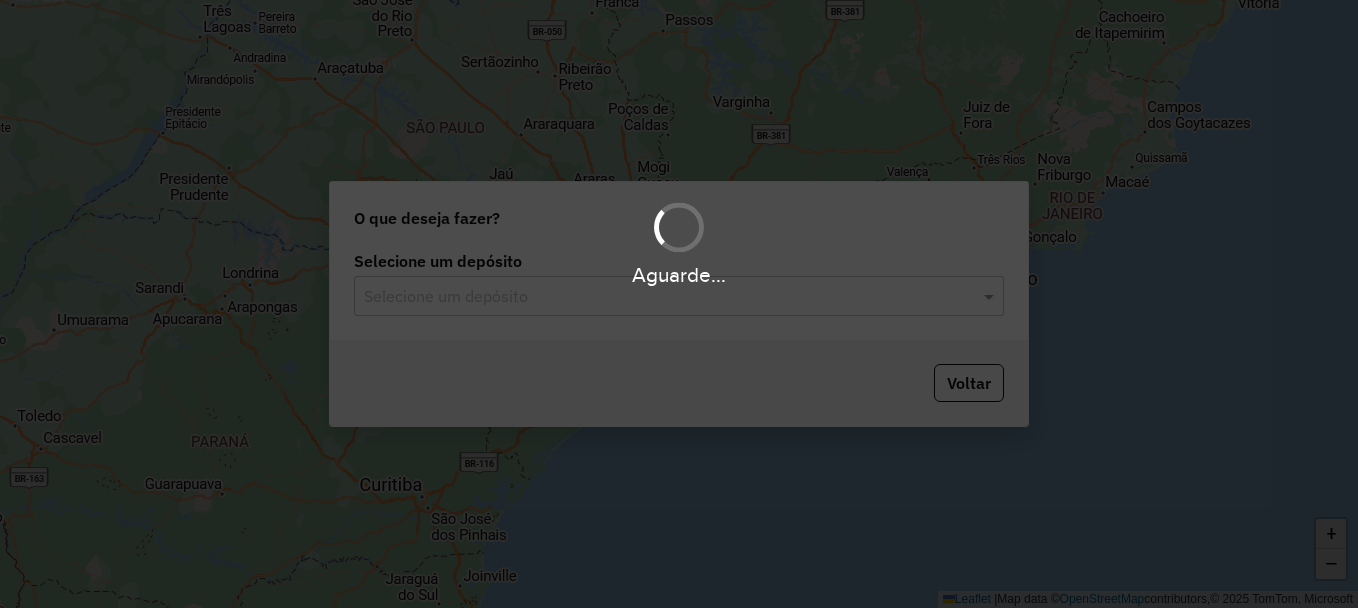 scroll, scrollTop: 0, scrollLeft: 0, axis: both 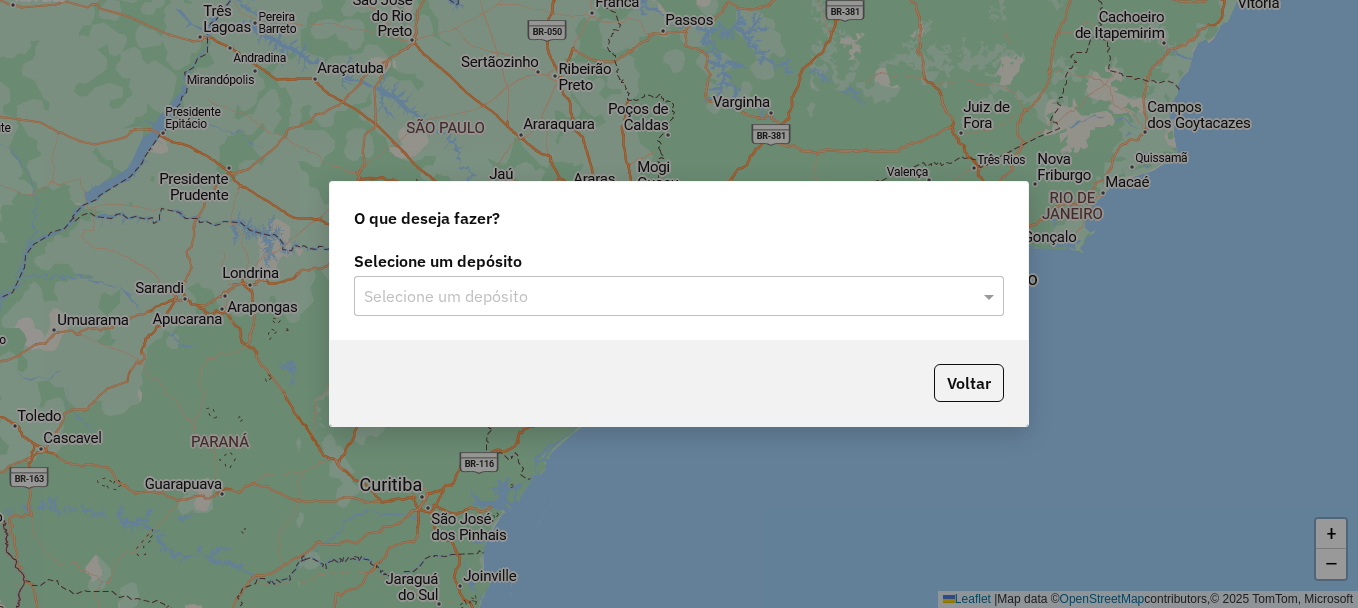 click 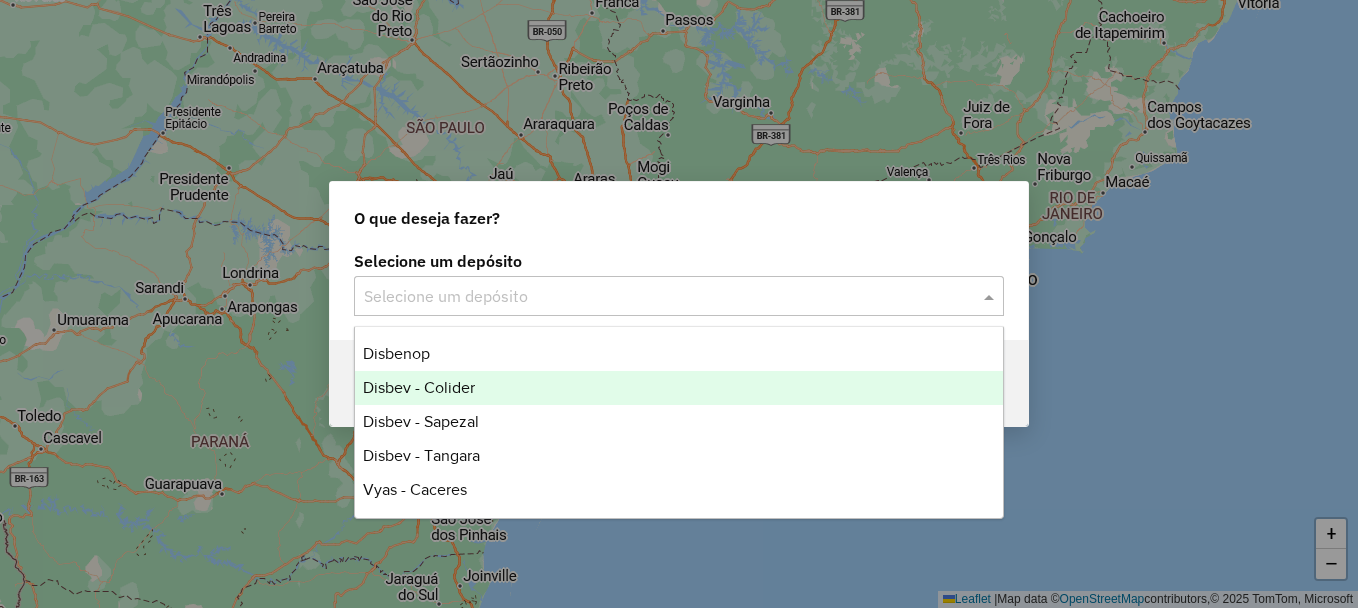click on "Disbev - Colider" at bounding box center [679, 388] 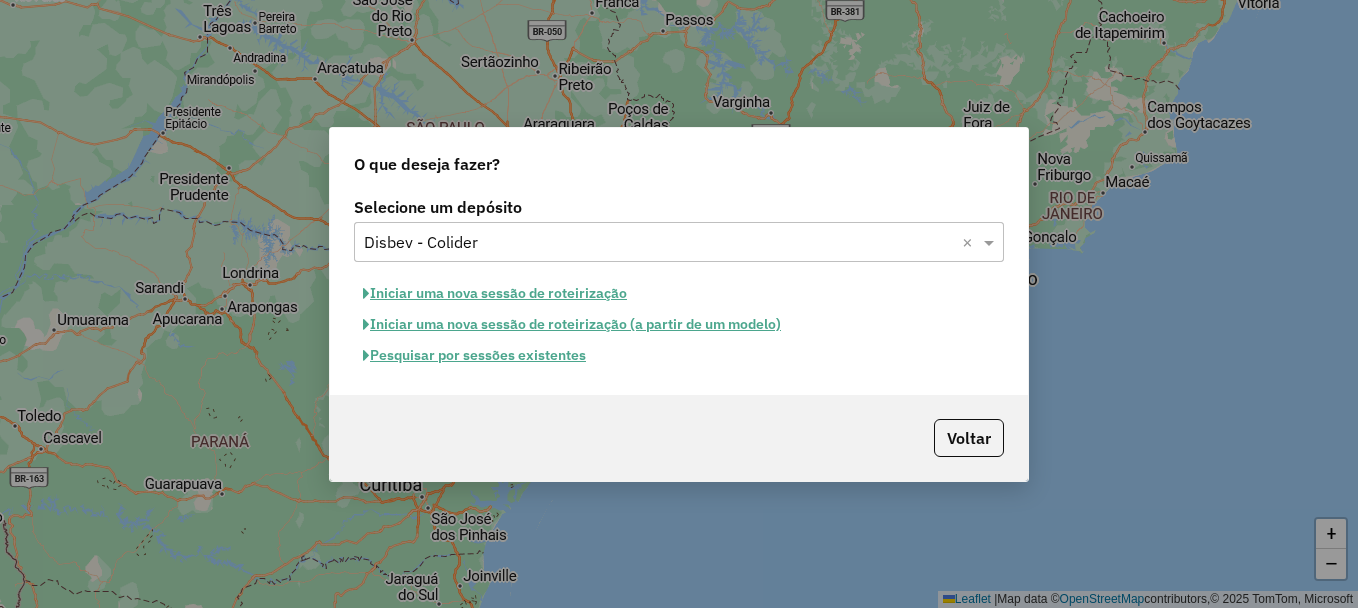 click on "Pesquisar por sessões existentes" 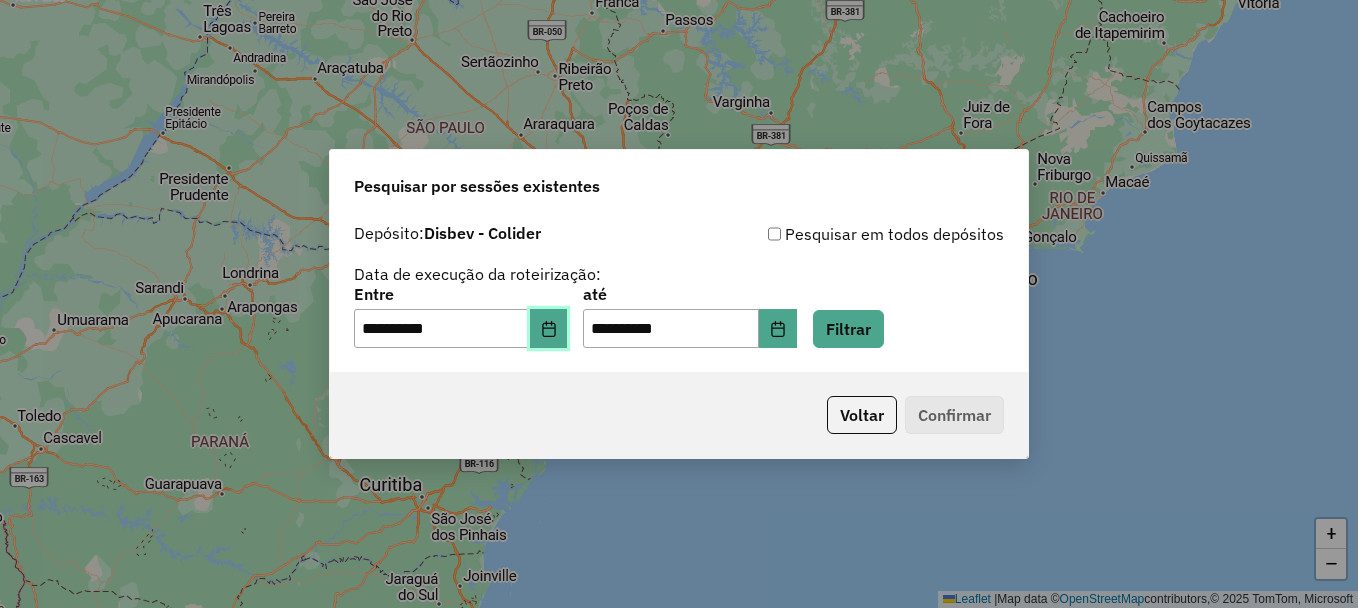 click 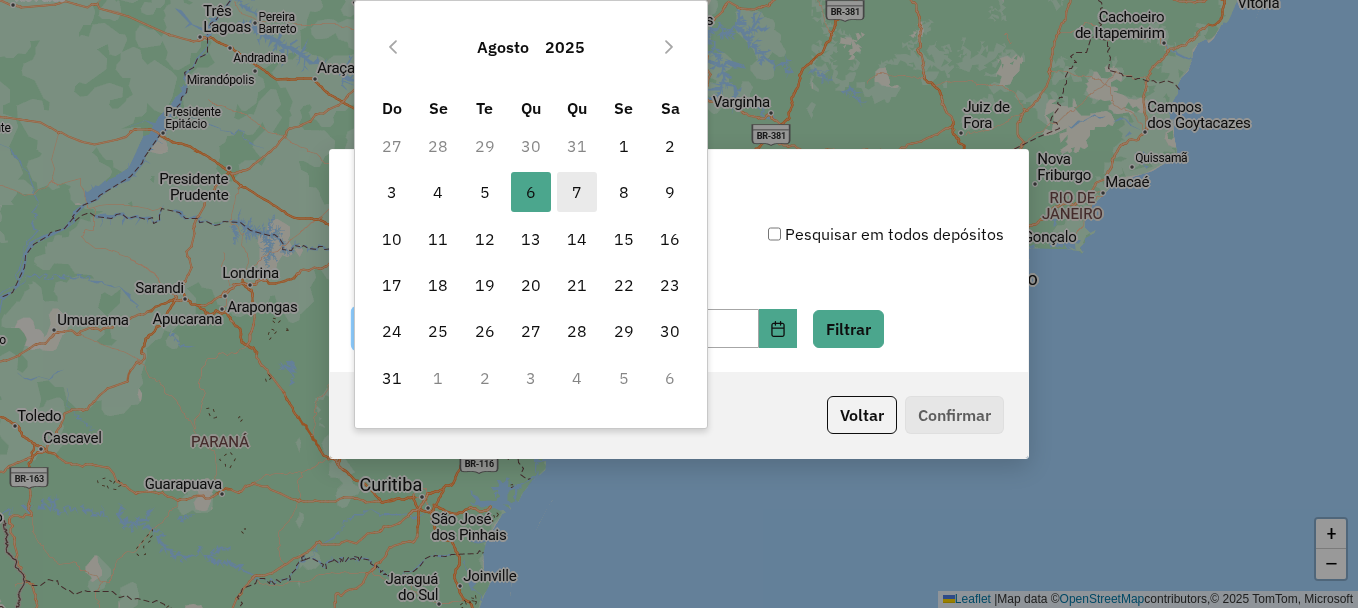 click on "7" at bounding box center (577, 192) 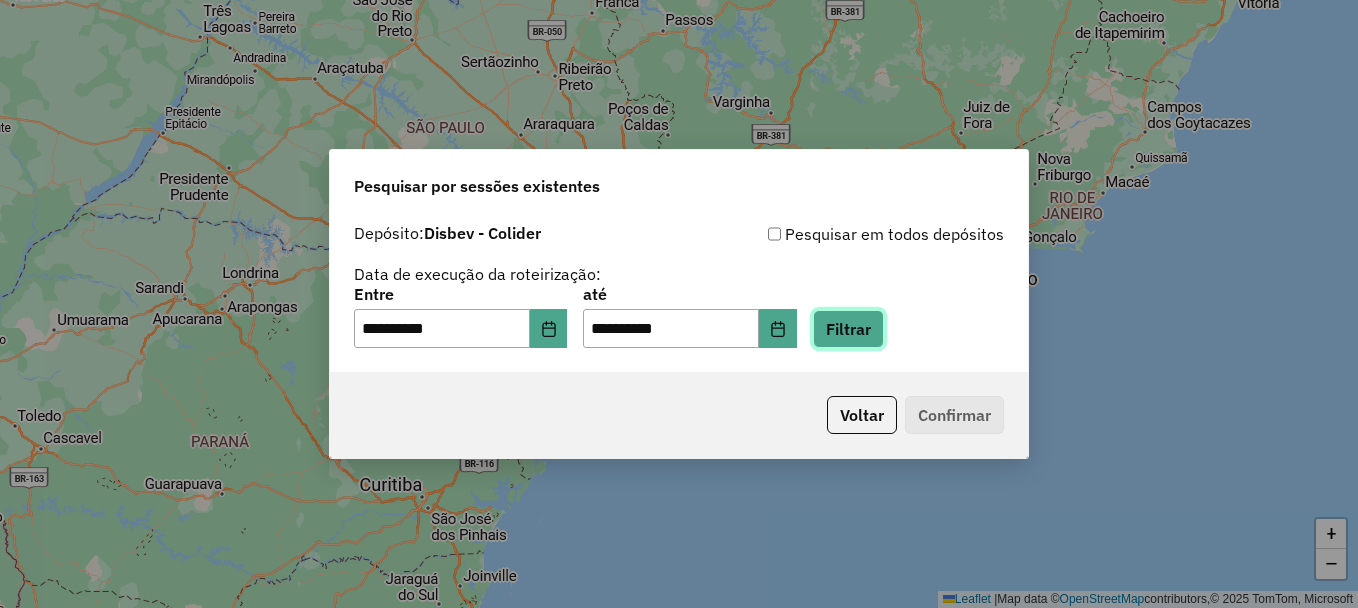 click on "Filtrar" 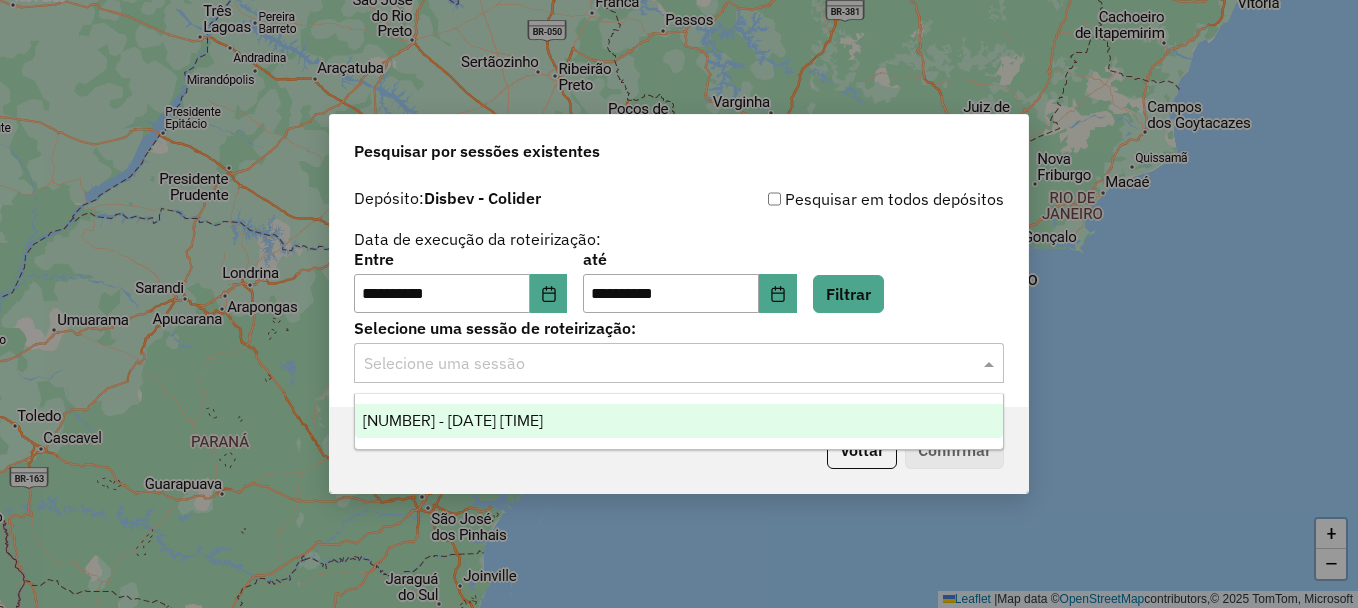 click 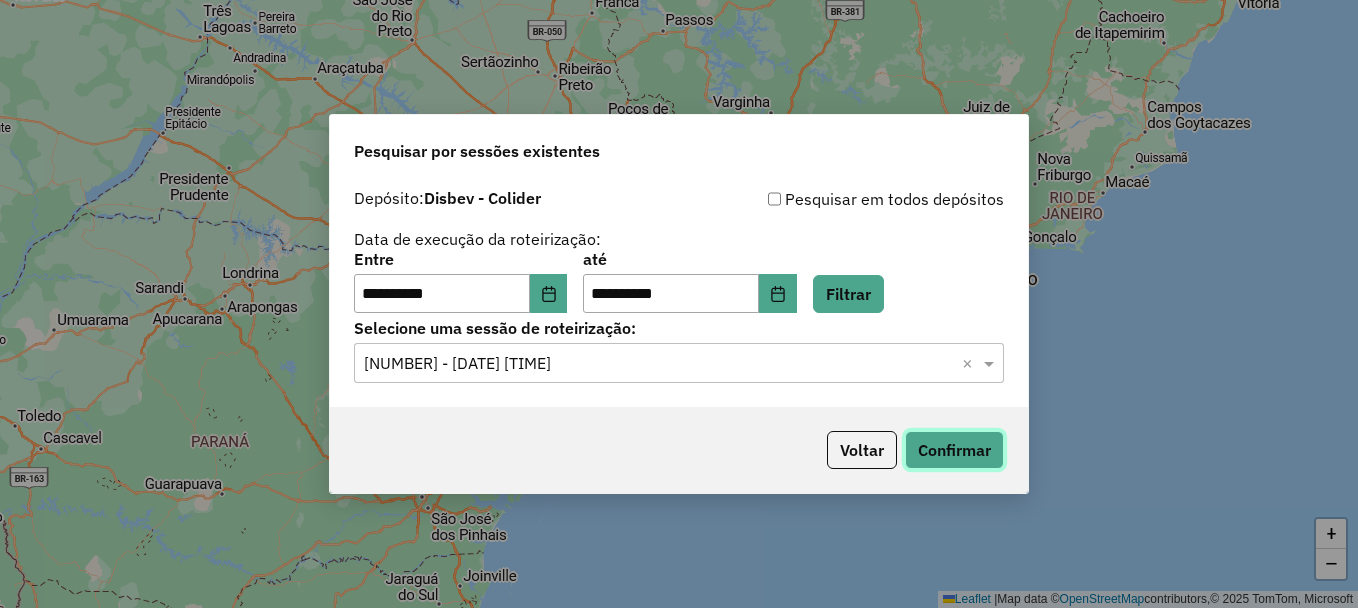 click on "Confirmar" 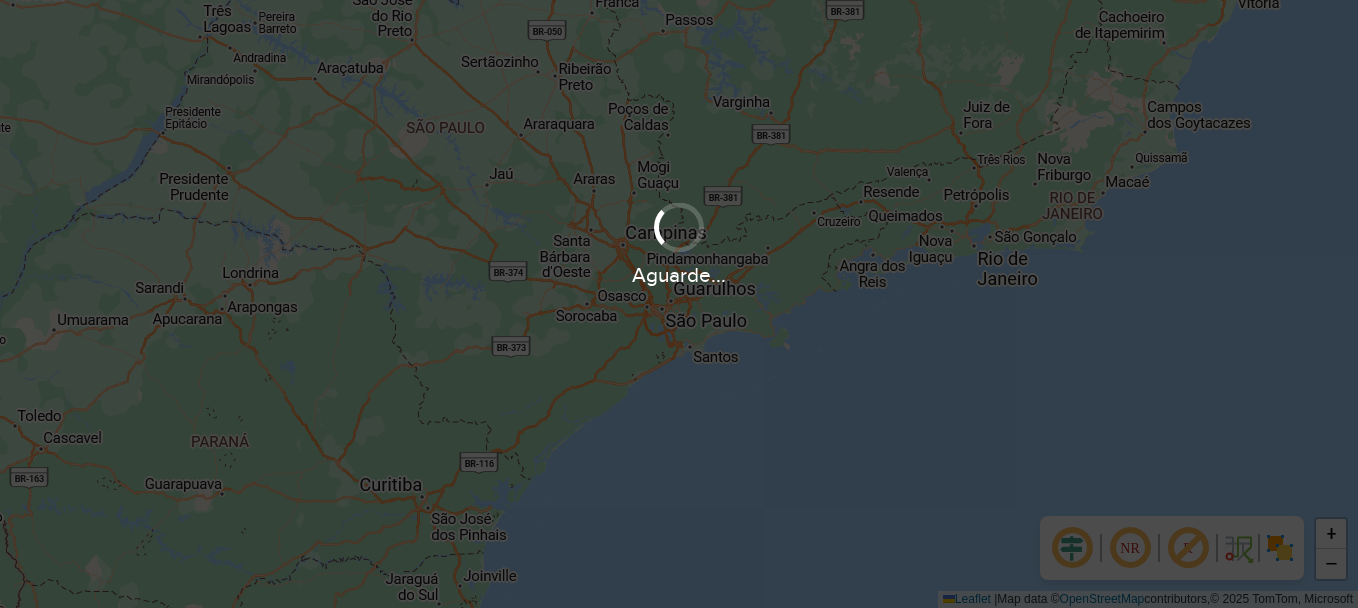 scroll, scrollTop: 0, scrollLeft: 0, axis: both 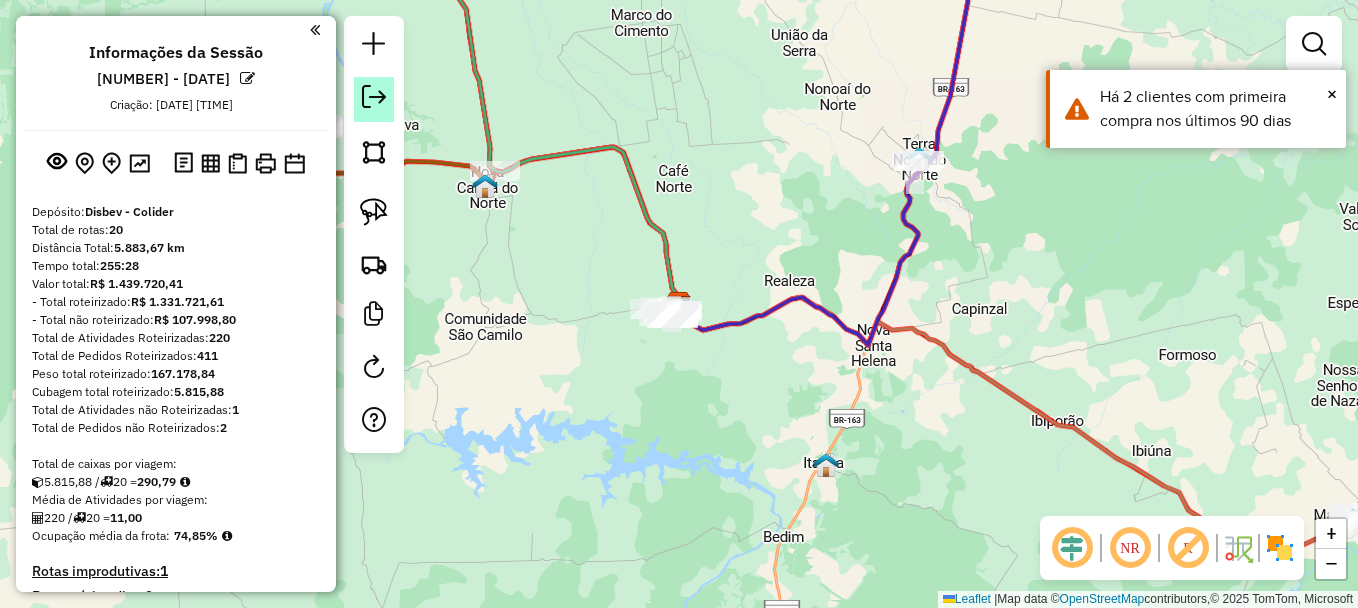click 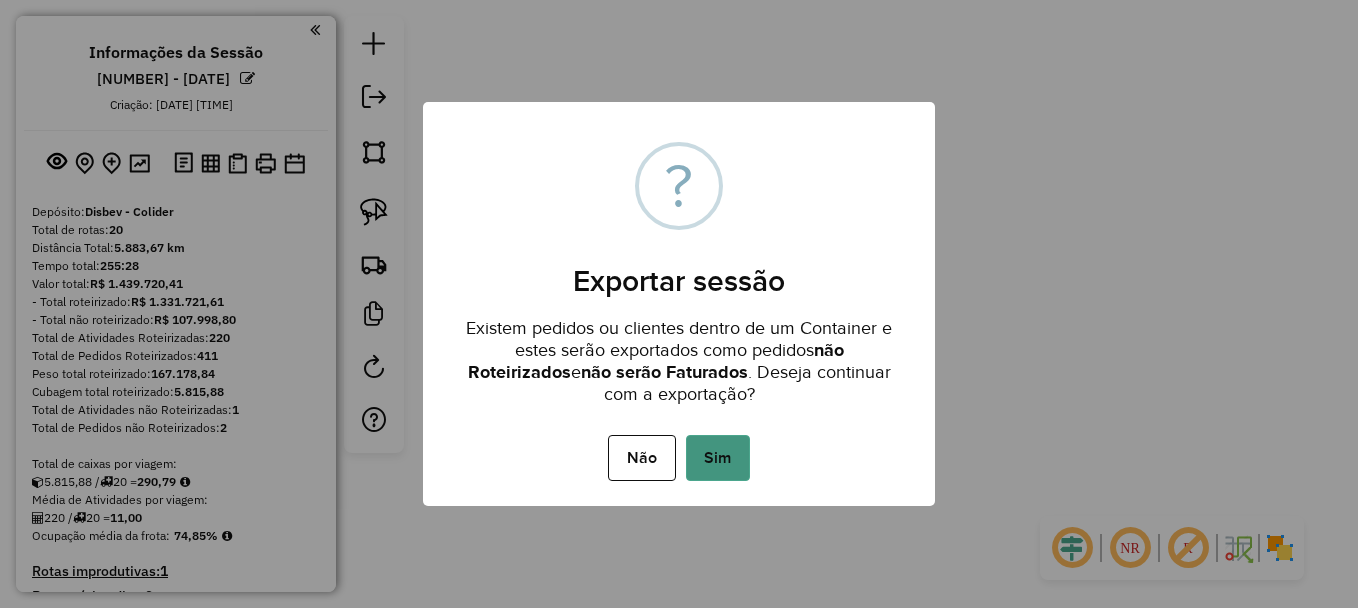 click on "Sim" at bounding box center [718, 458] 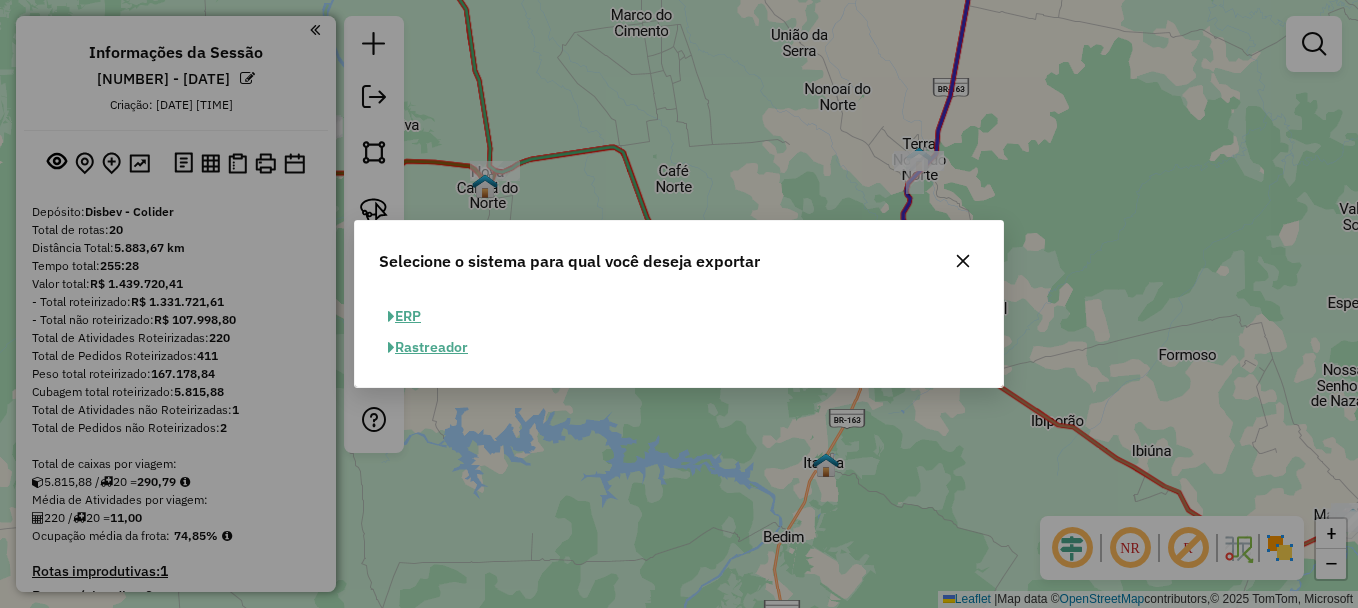 click on "ERP" 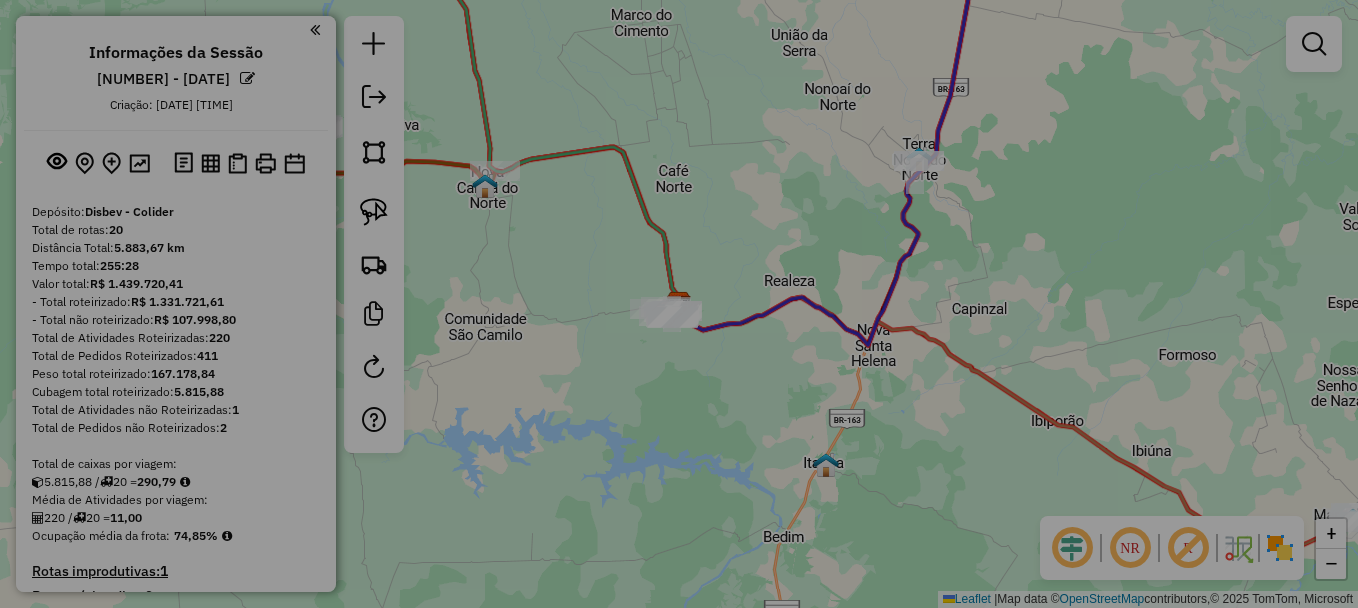 select on "**" 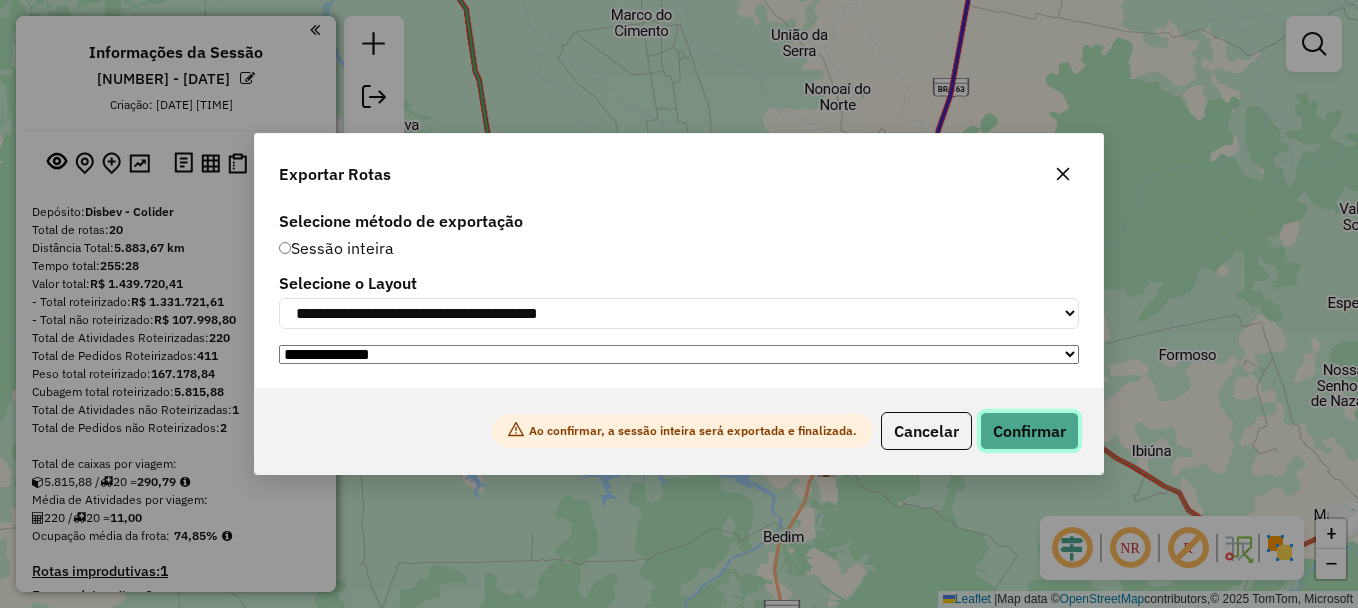 click on "Confirmar" 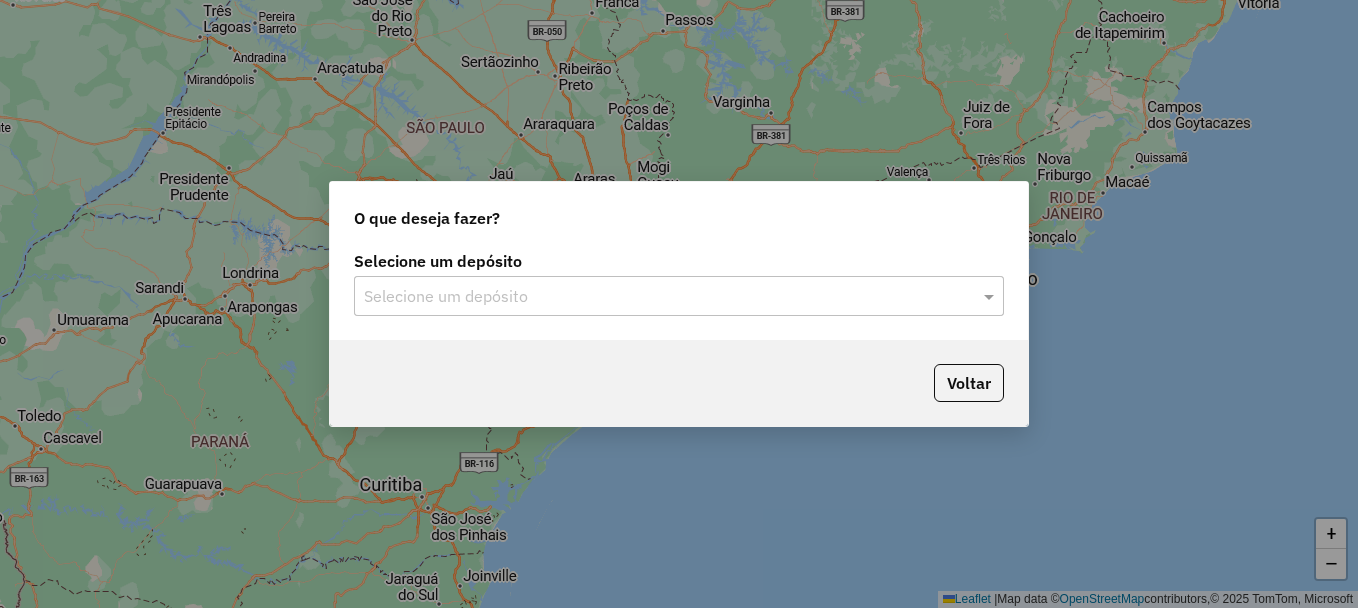 scroll, scrollTop: 0, scrollLeft: 0, axis: both 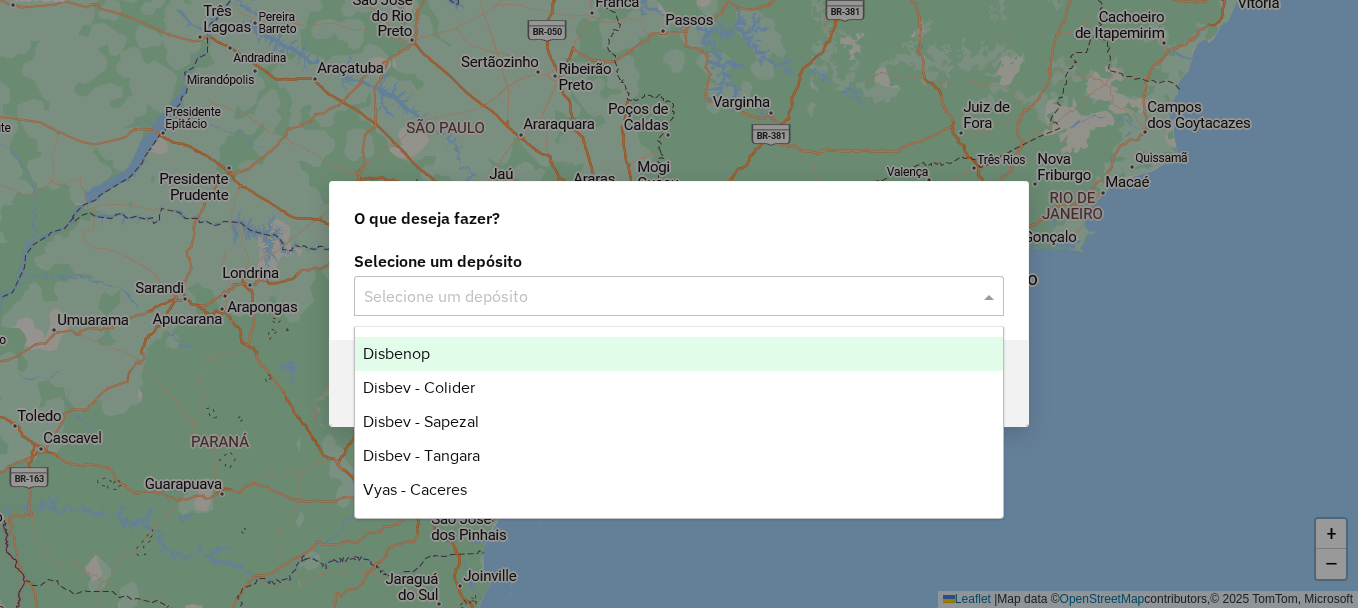 click 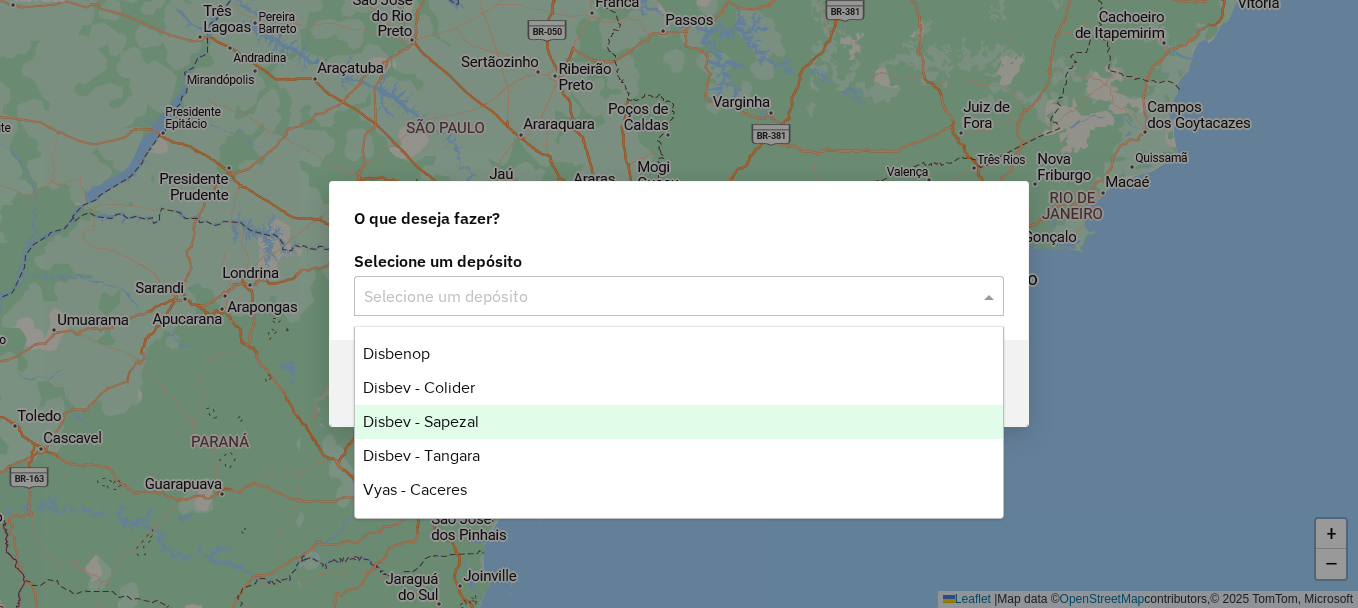 click on "Disbev - Sapezal" at bounding box center (421, 421) 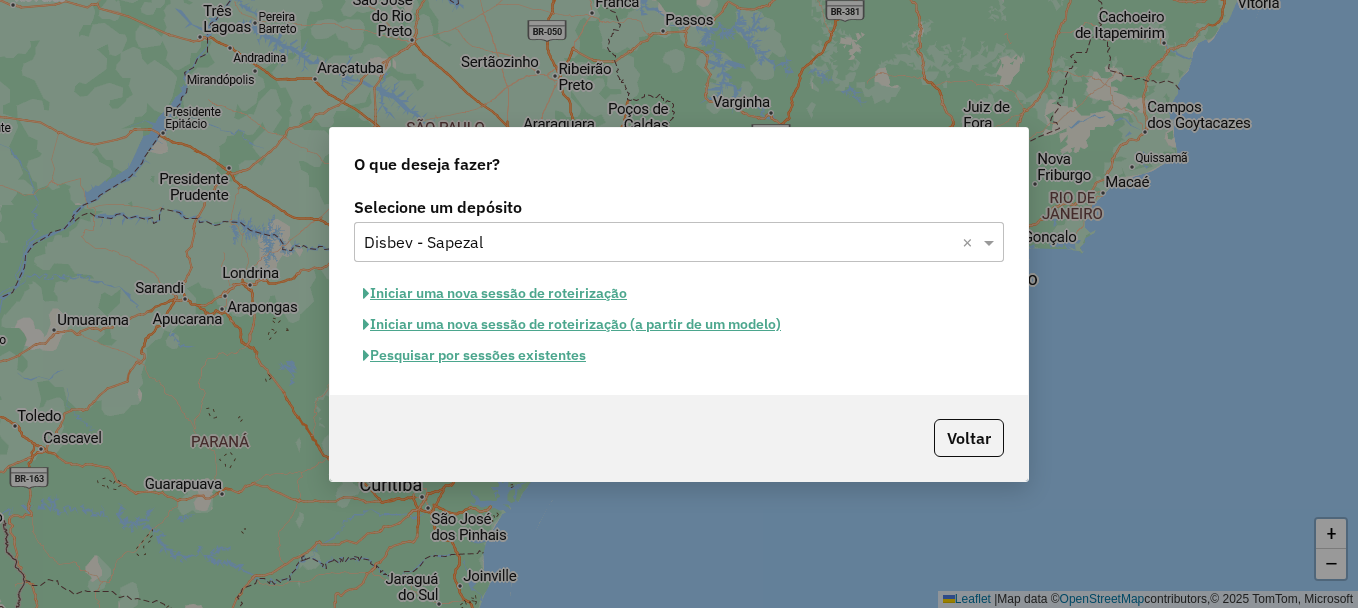 click on "Pesquisar por sessões existentes" 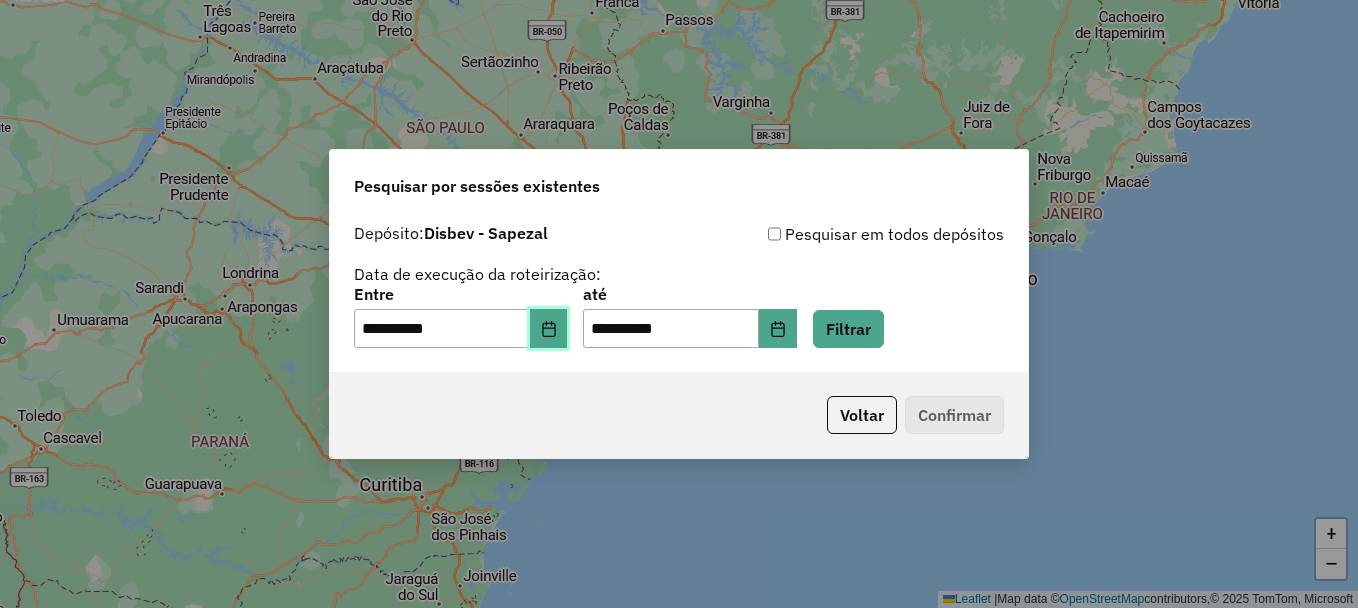 click 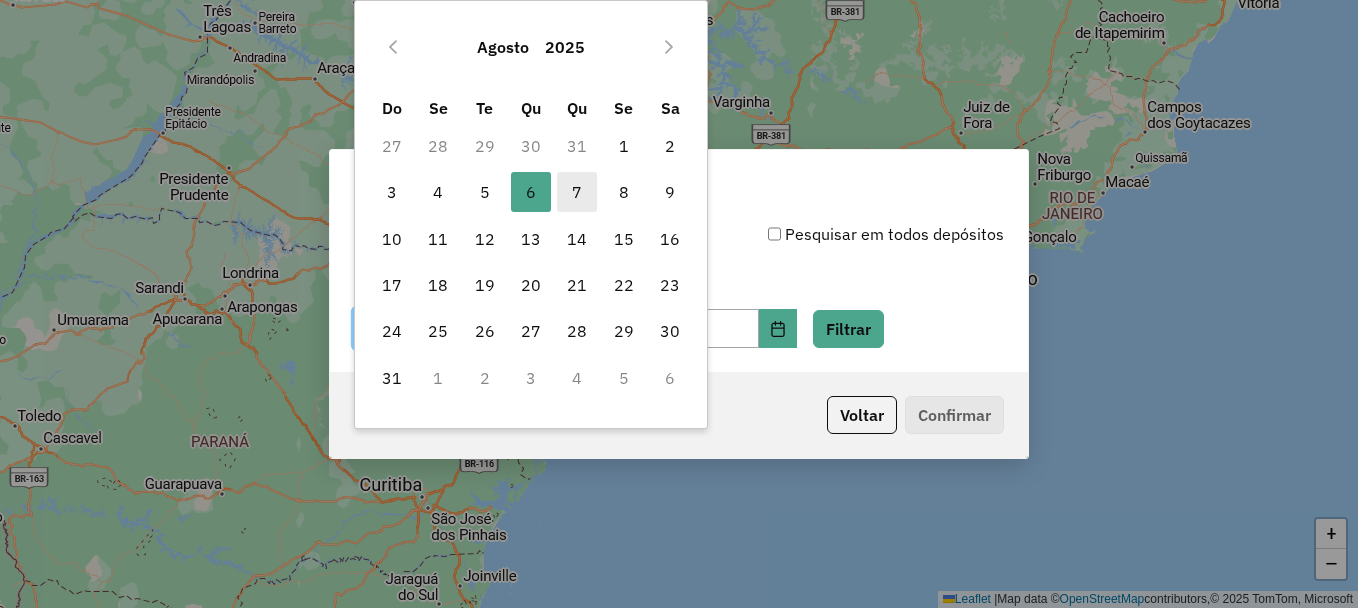 click on "7" at bounding box center (577, 192) 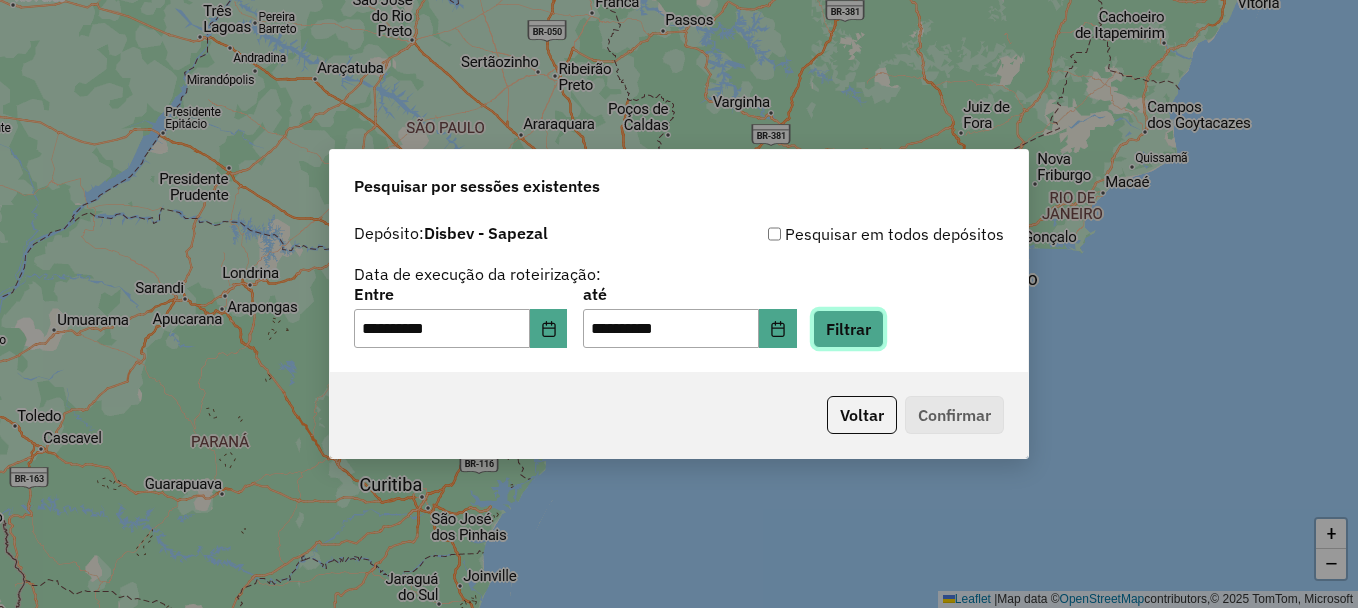 click on "Filtrar" 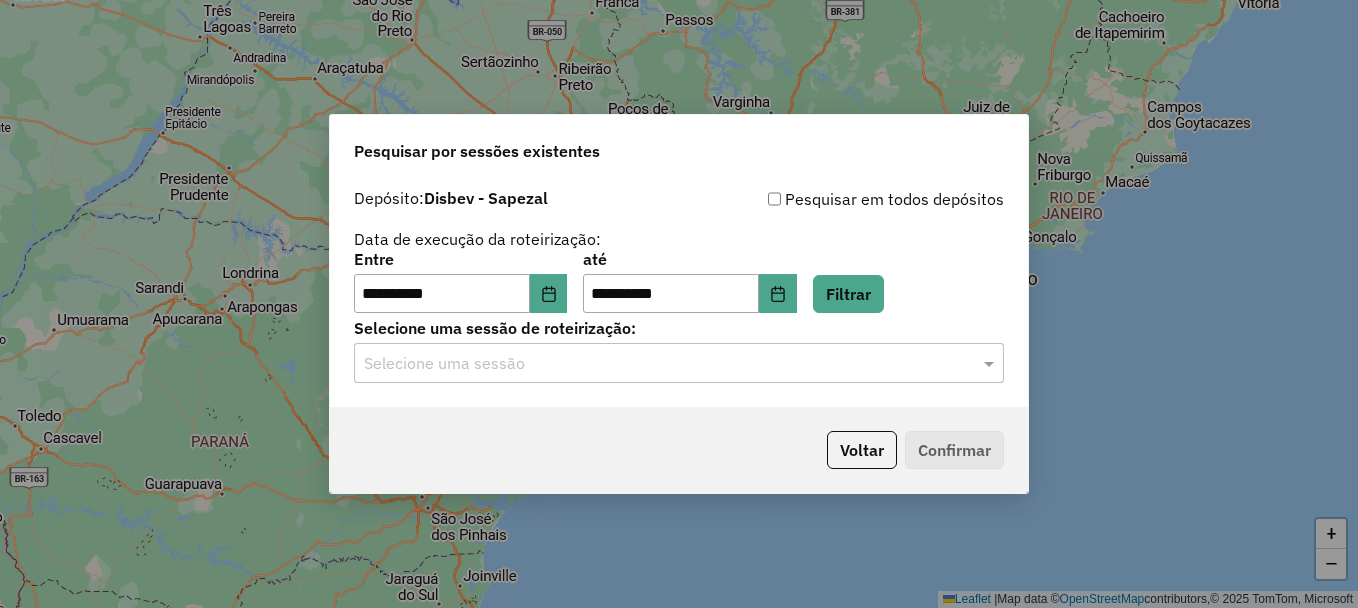 click 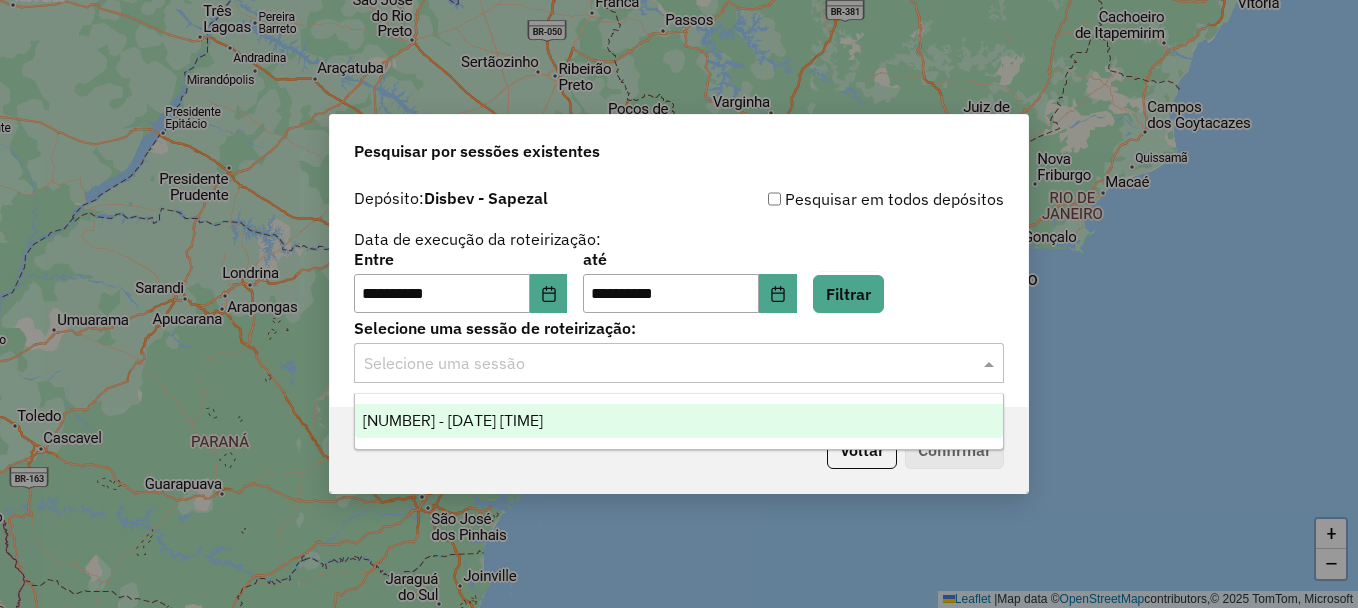 click on "976197 - 07/08/2025 19:52" at bounding box center [679, 421] 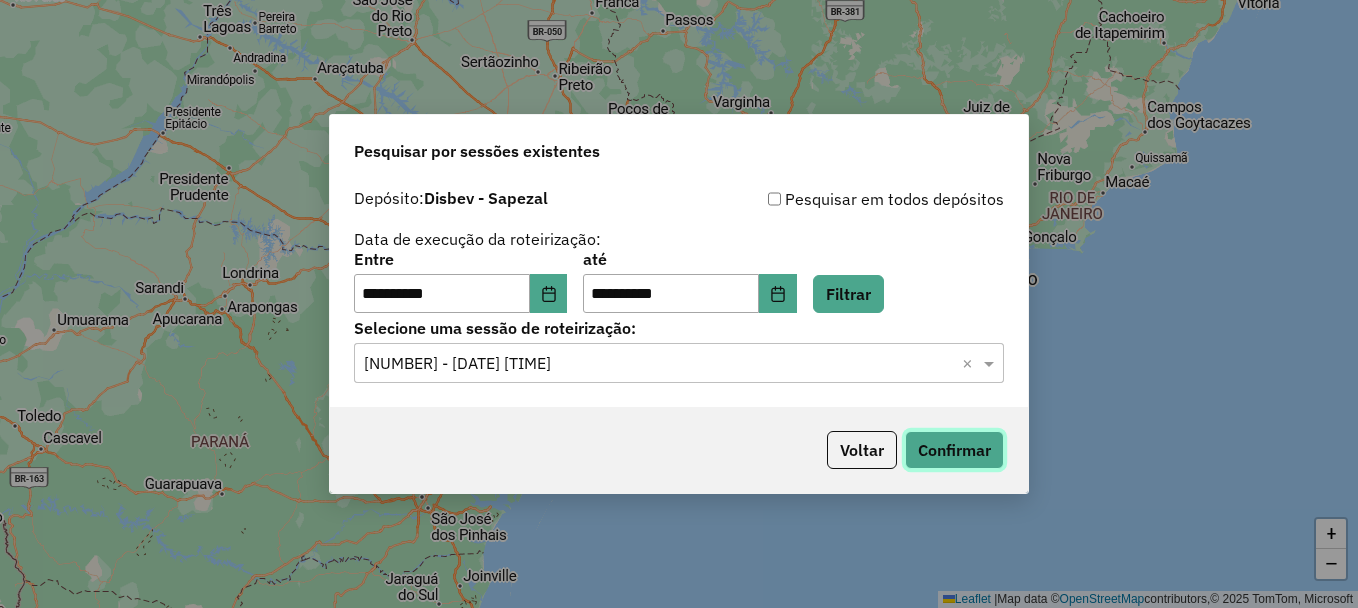click on "Confirmar" 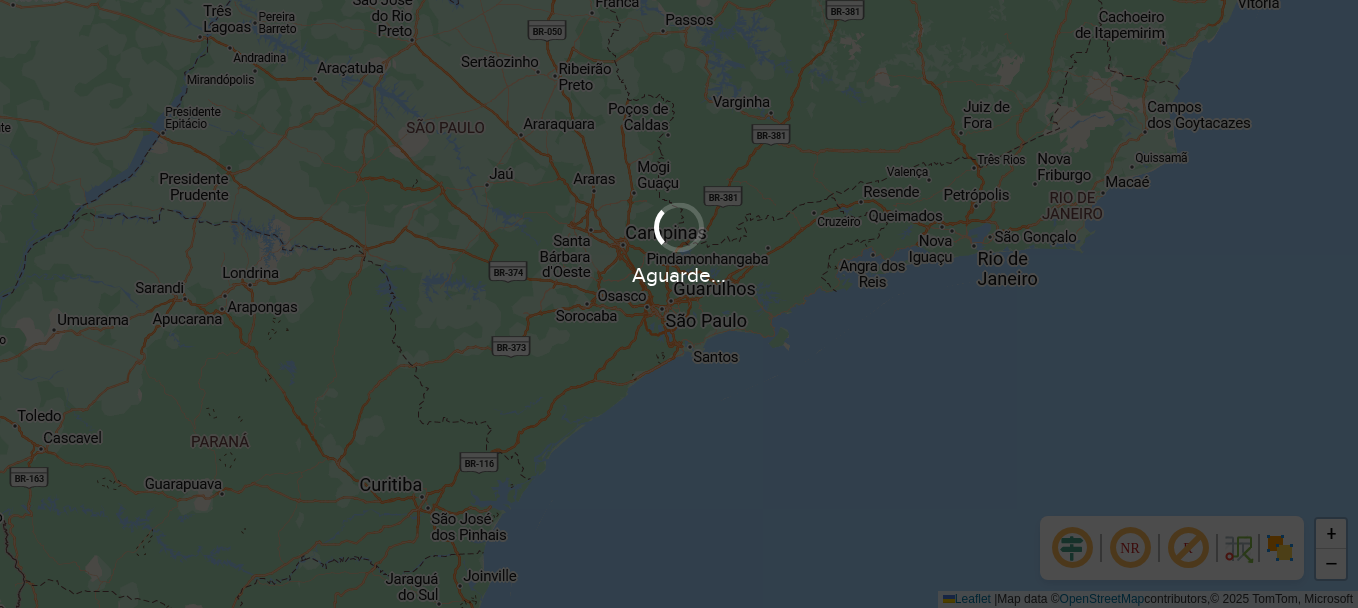 scroll, scrollTop: 0, scrollLeft: 0, axis: both 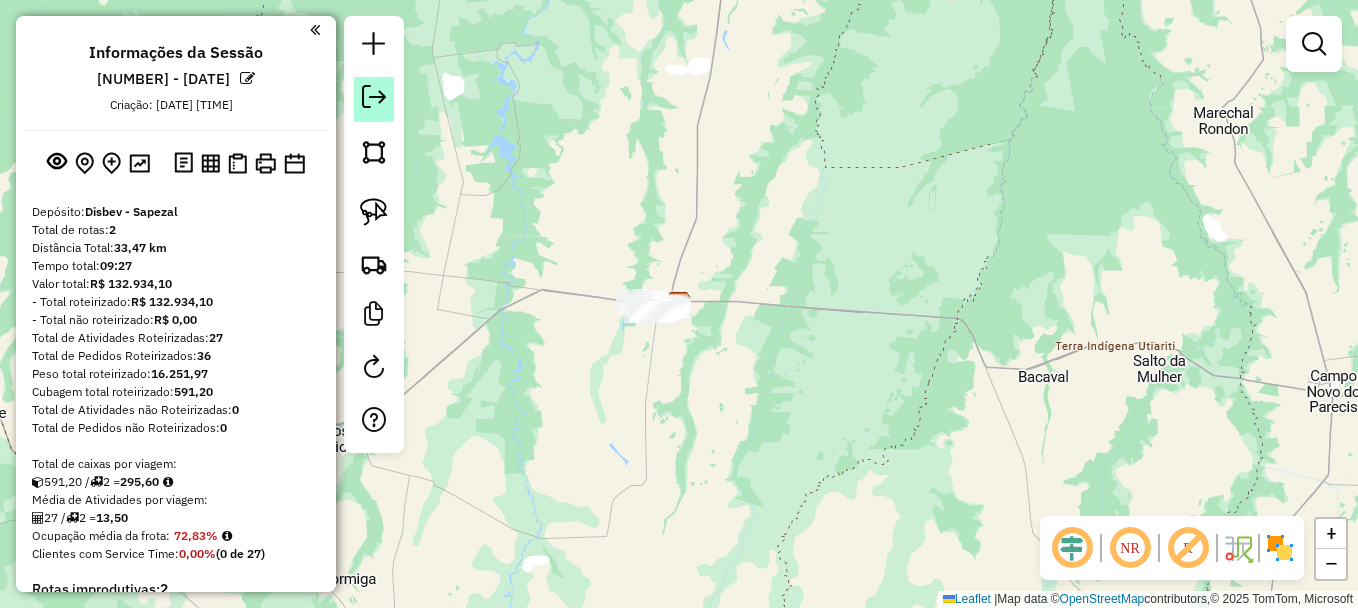 click 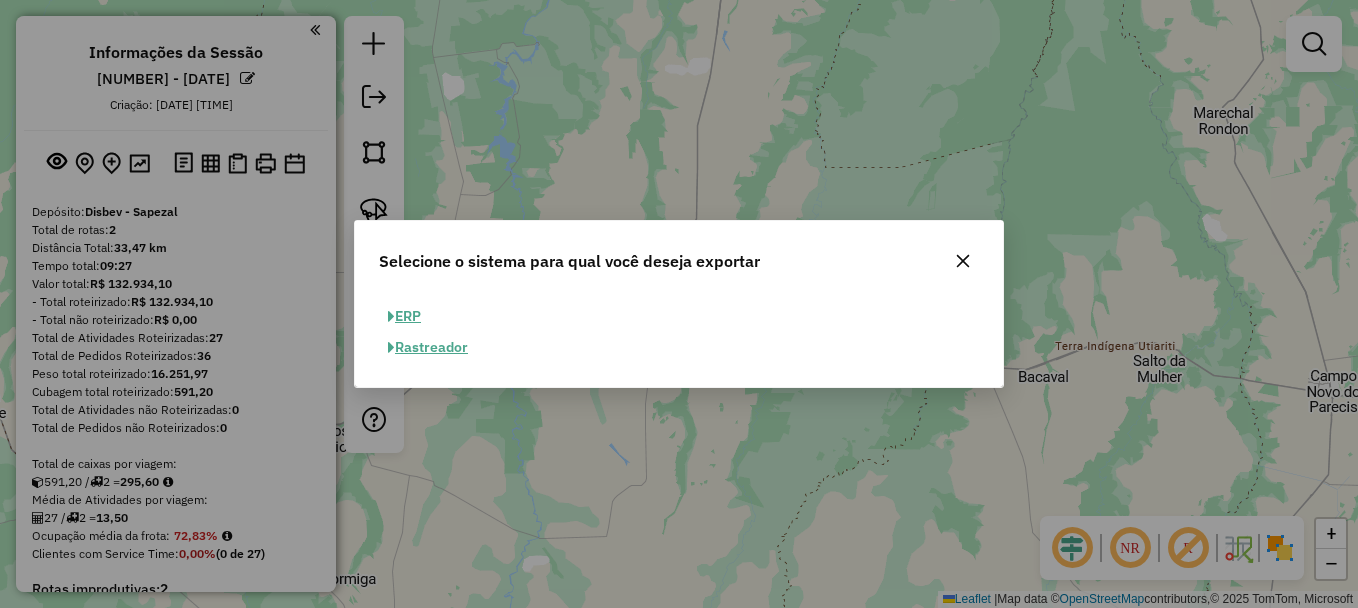 click on "ERP" 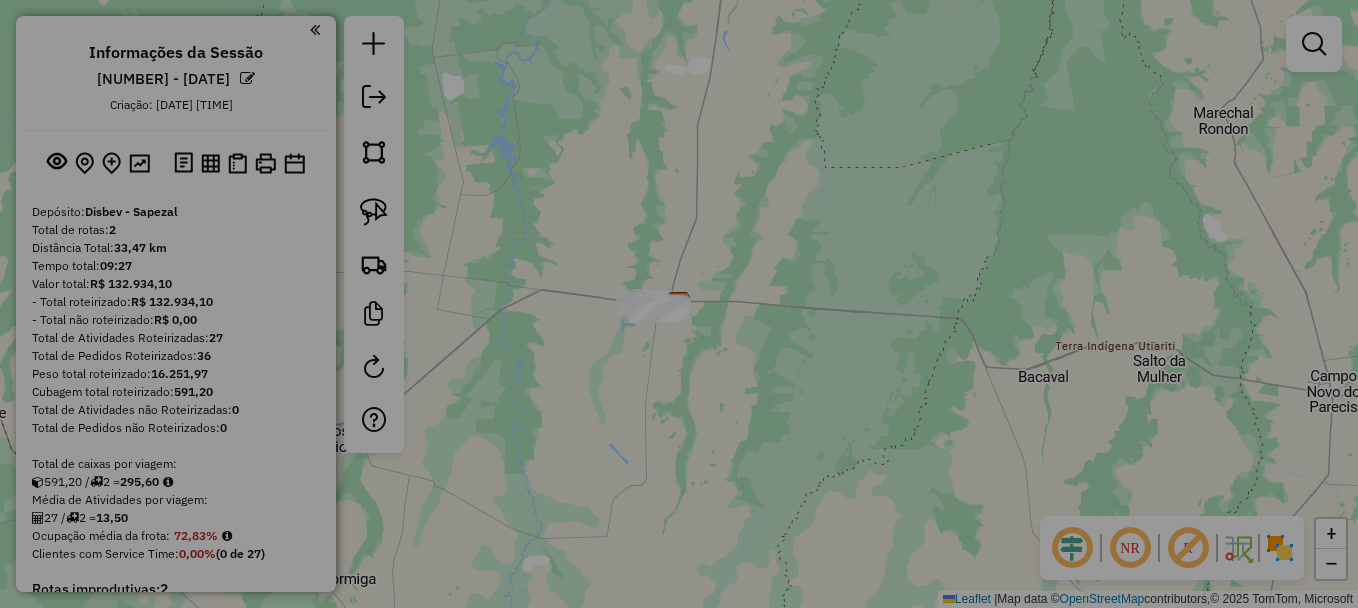 select on "**" 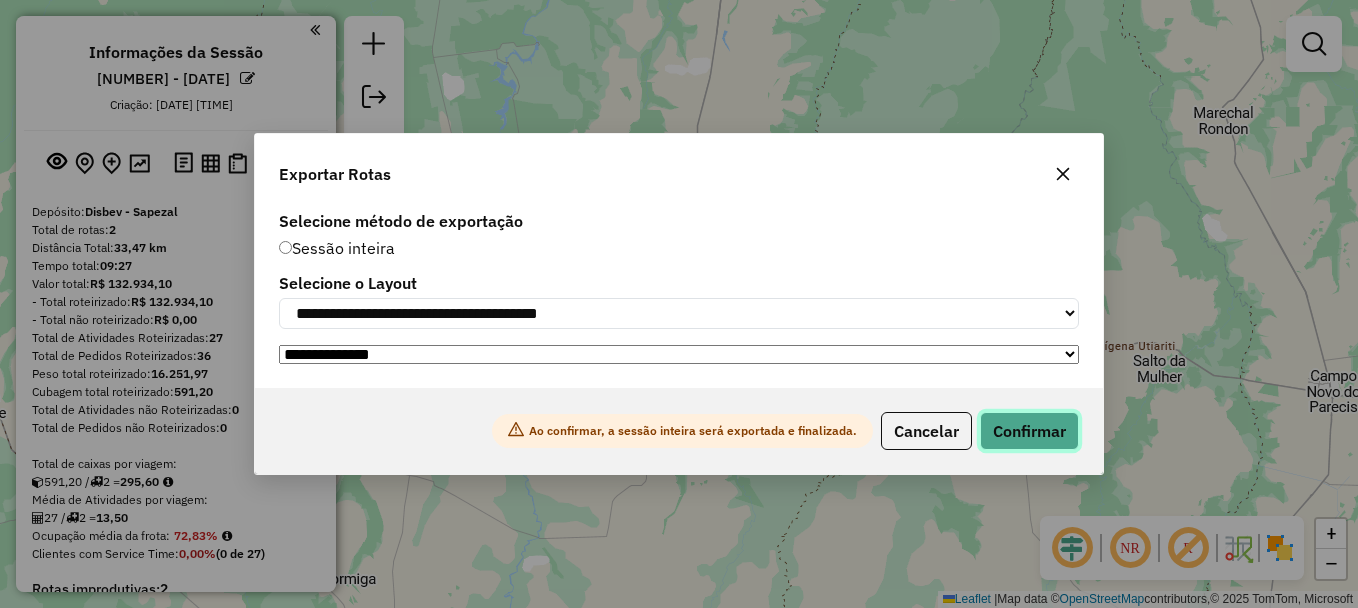 click on "Confirmar" 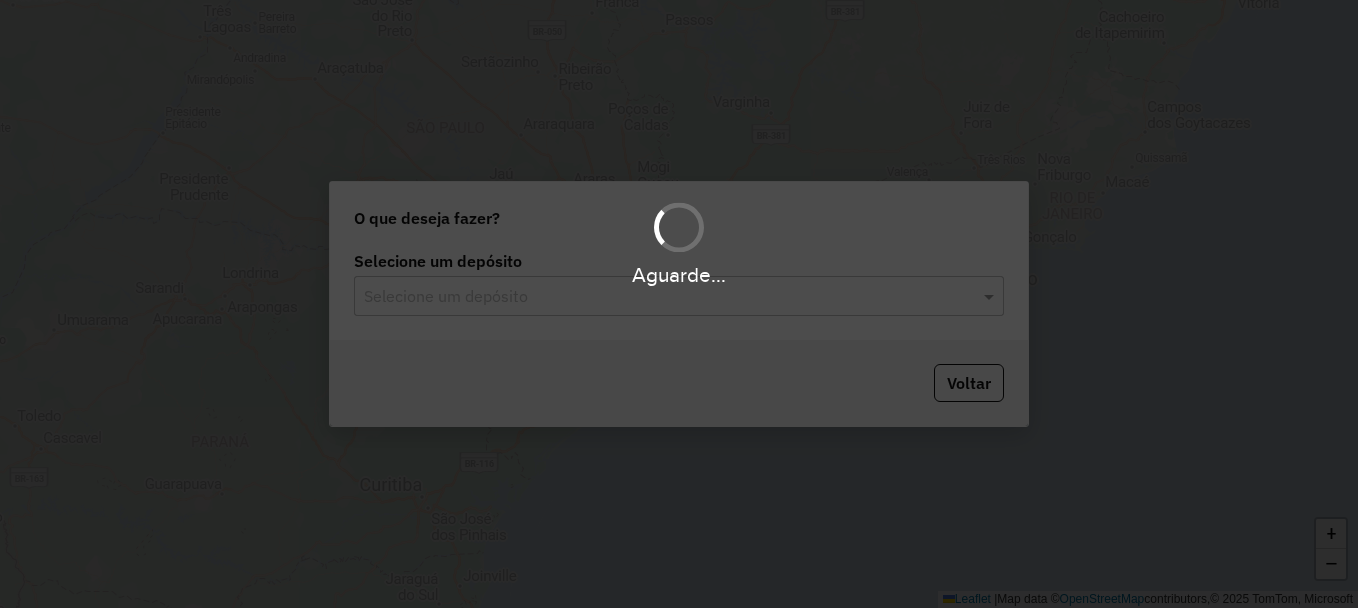 scroll, scrollTop: 0, scrollLeft: 0, axis: both 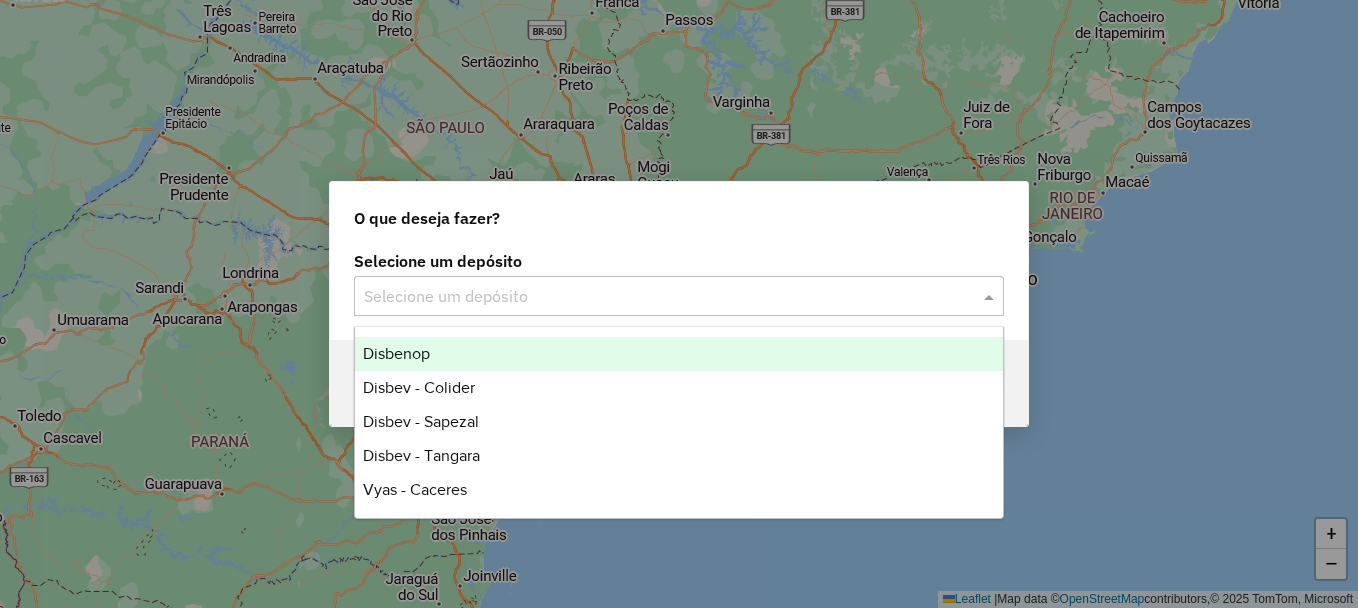 click 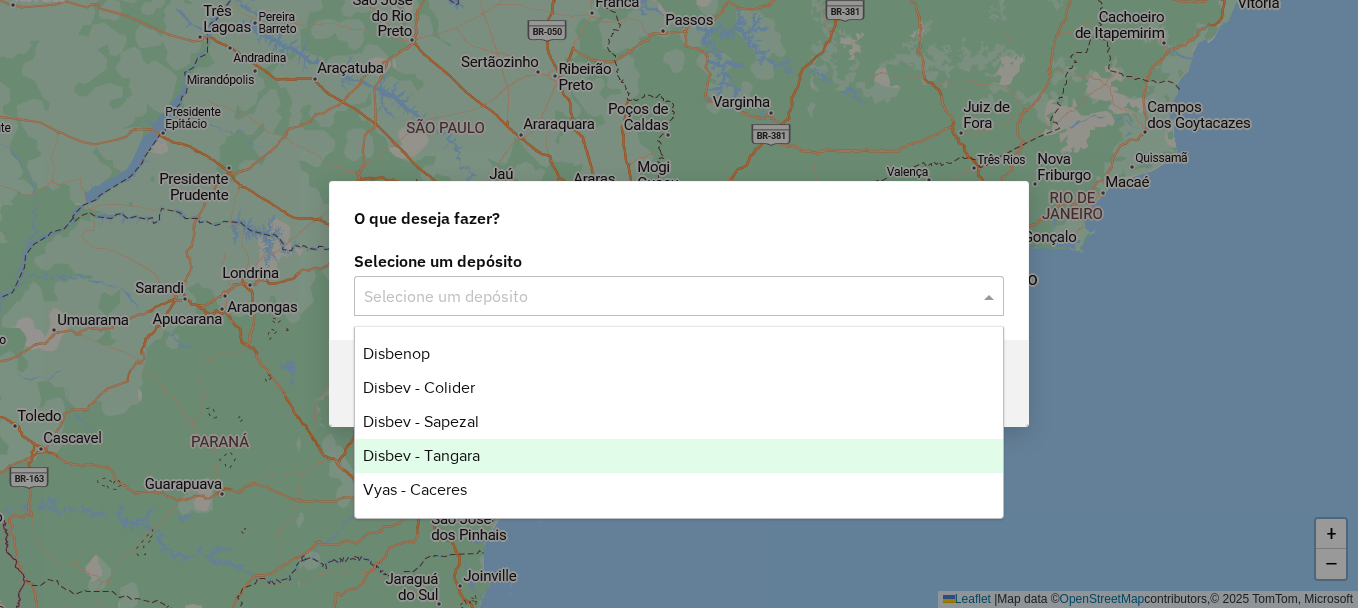 click on "Disbev - Tangara" at bounding box center (679, 456) 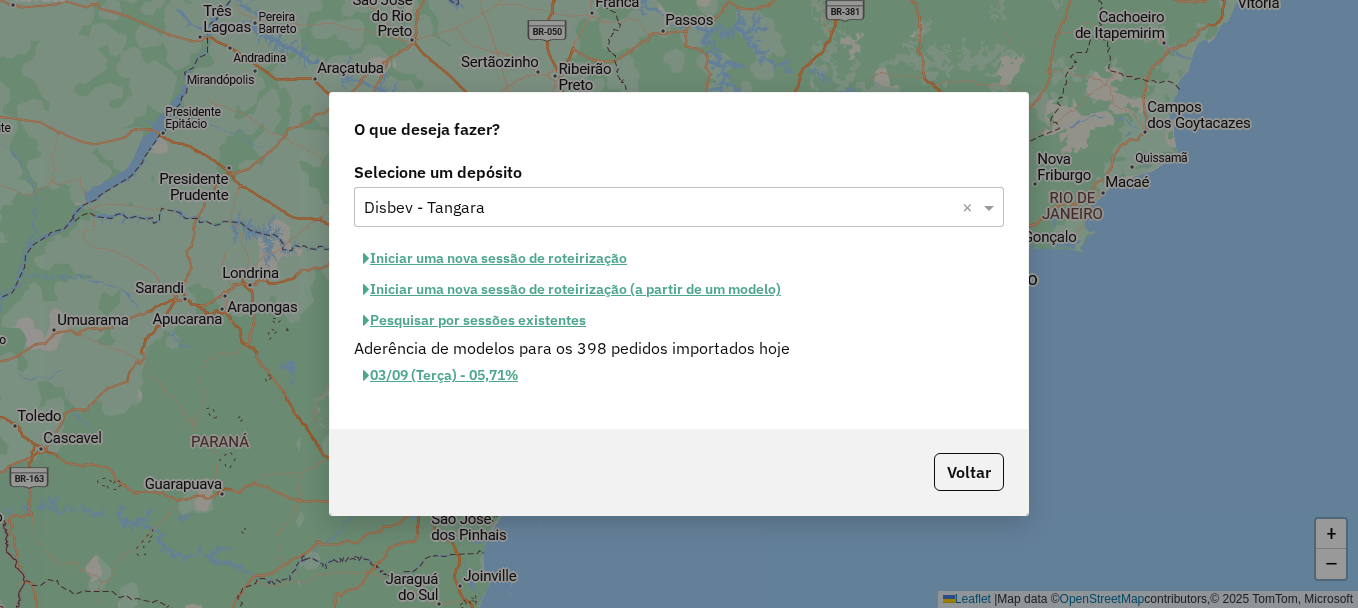 click on "Pesquisar por sessões existentes" 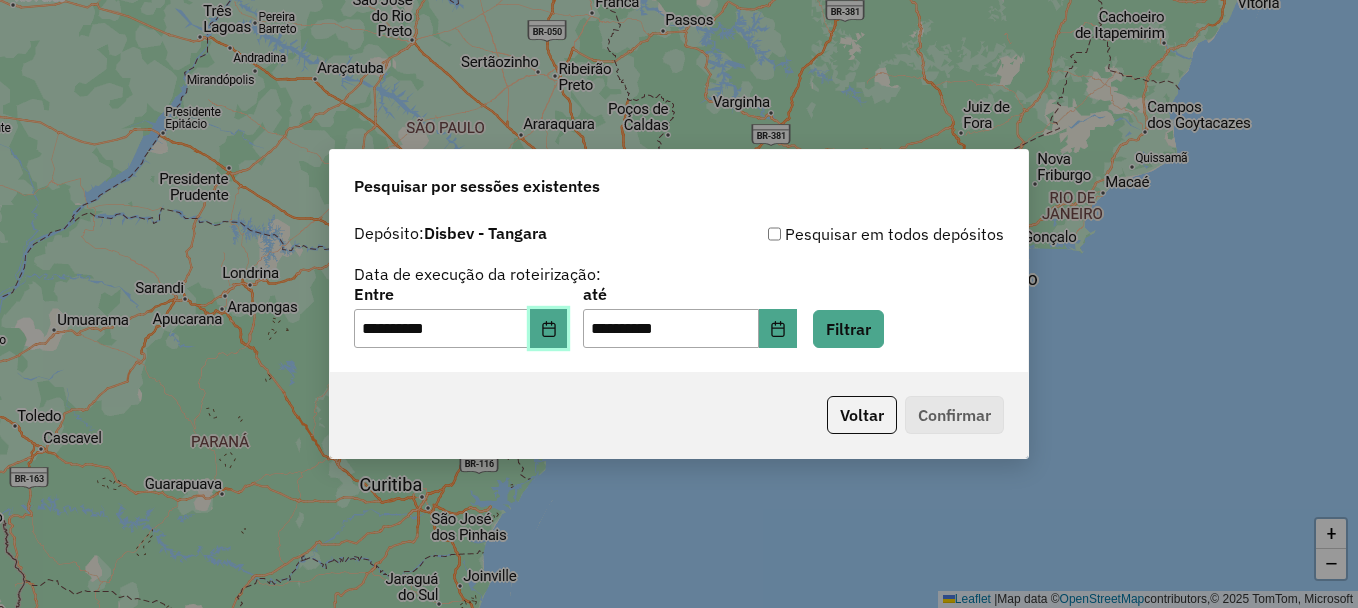 click 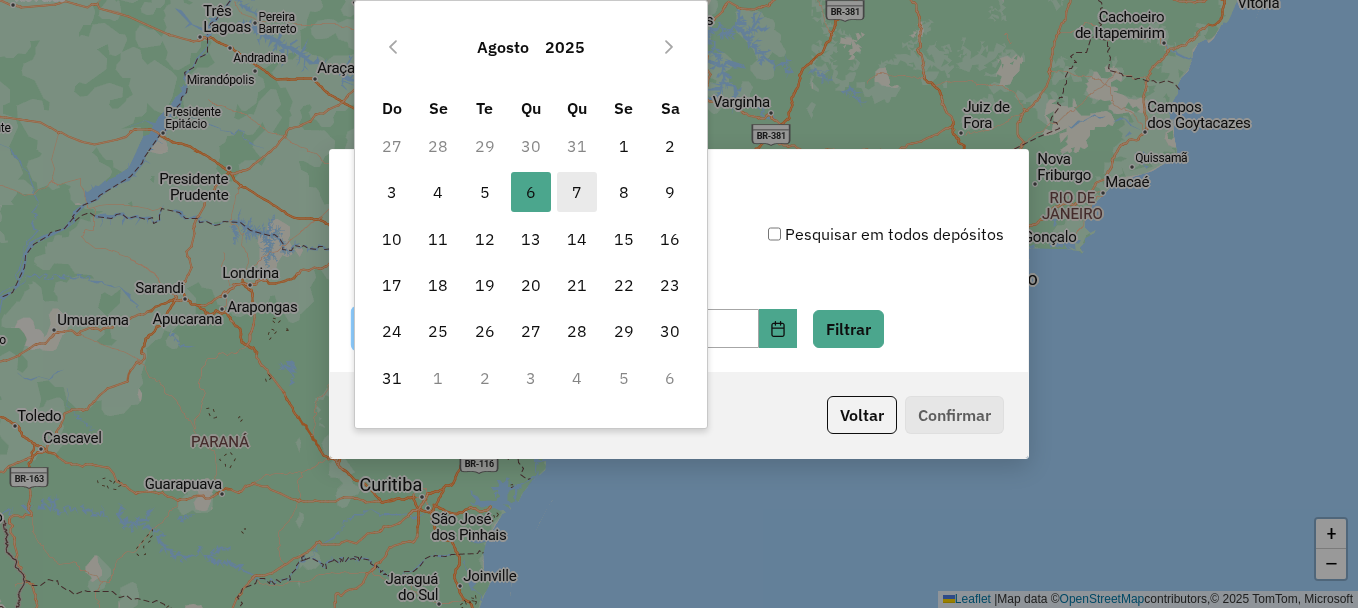 click on "7" at bounding box center [577, 192] 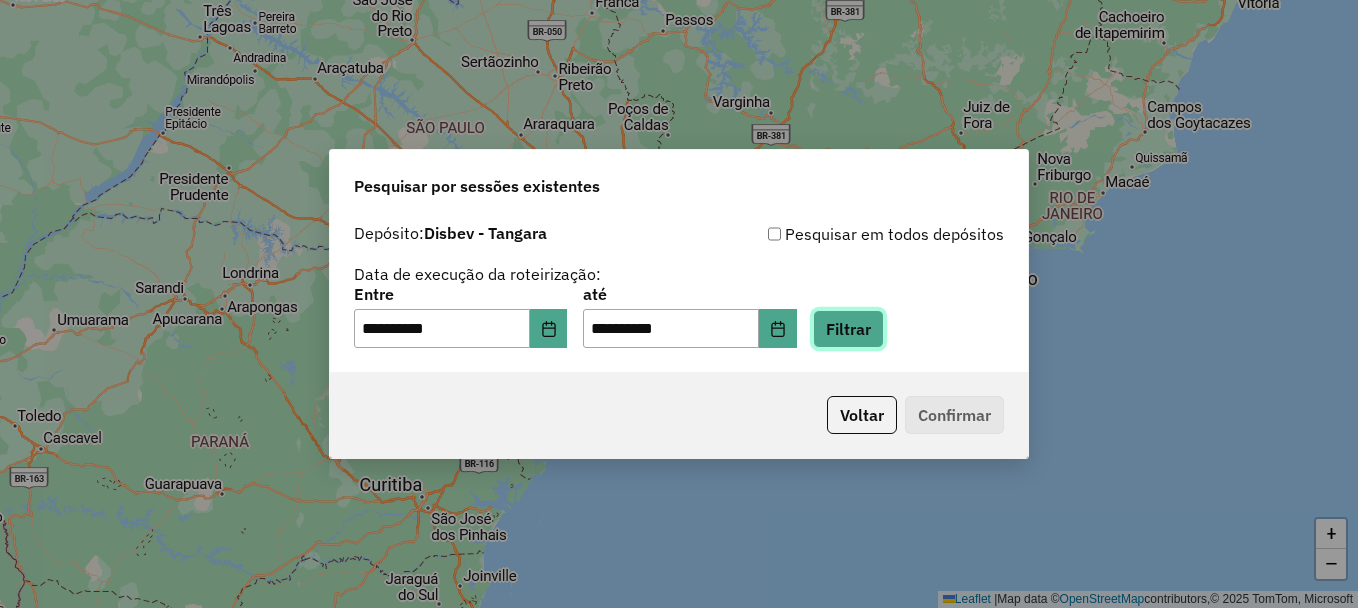 click on "Filtrar" 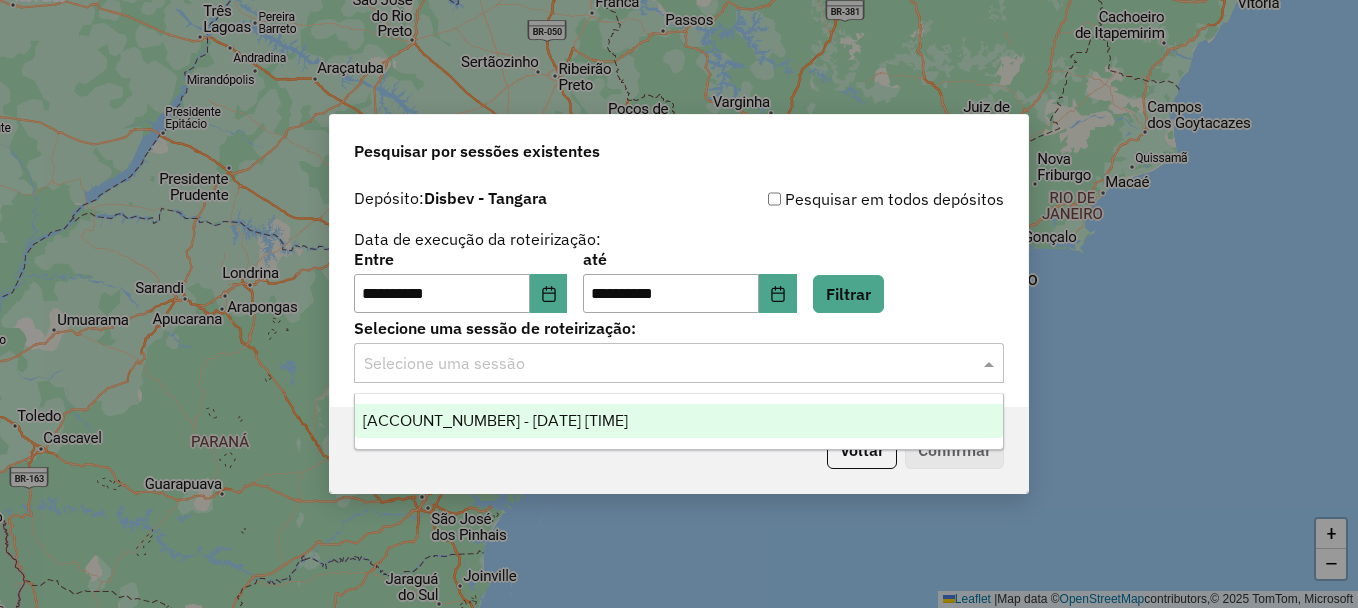 click 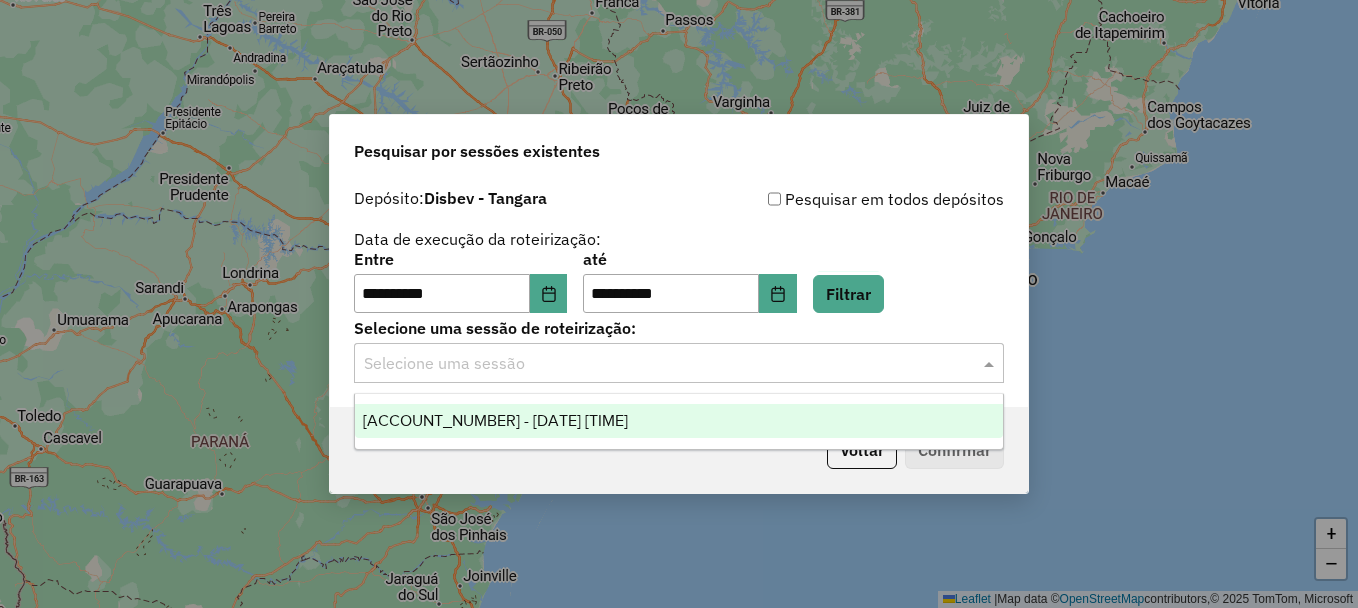 click on "976211 - 07/08/2025 19:58" at bounding box center [679, 421] 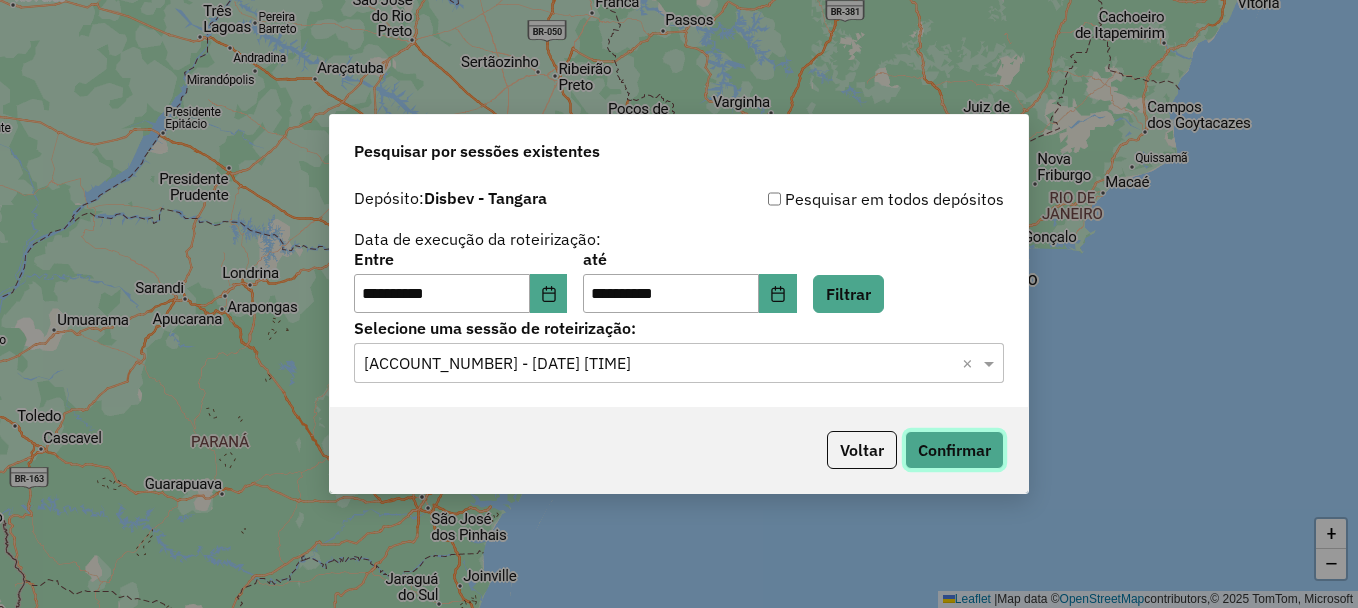click on "Confirmar" 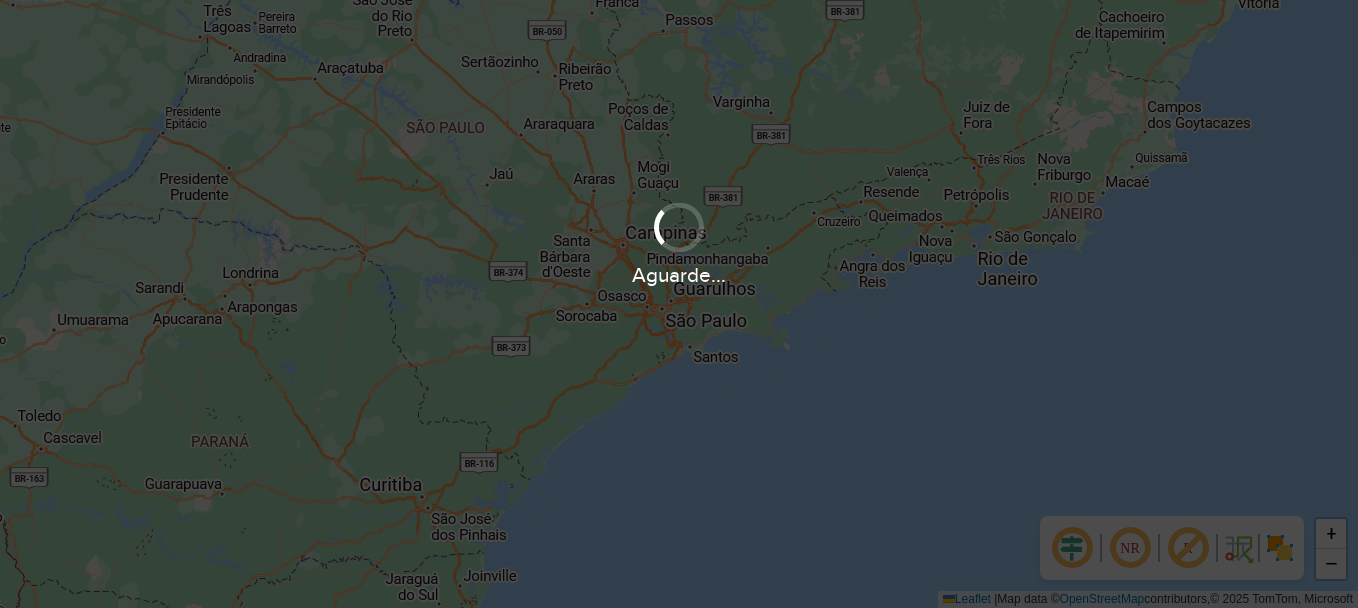 scroll, scrollTop: 0, scrollLeft: 0, axis: both 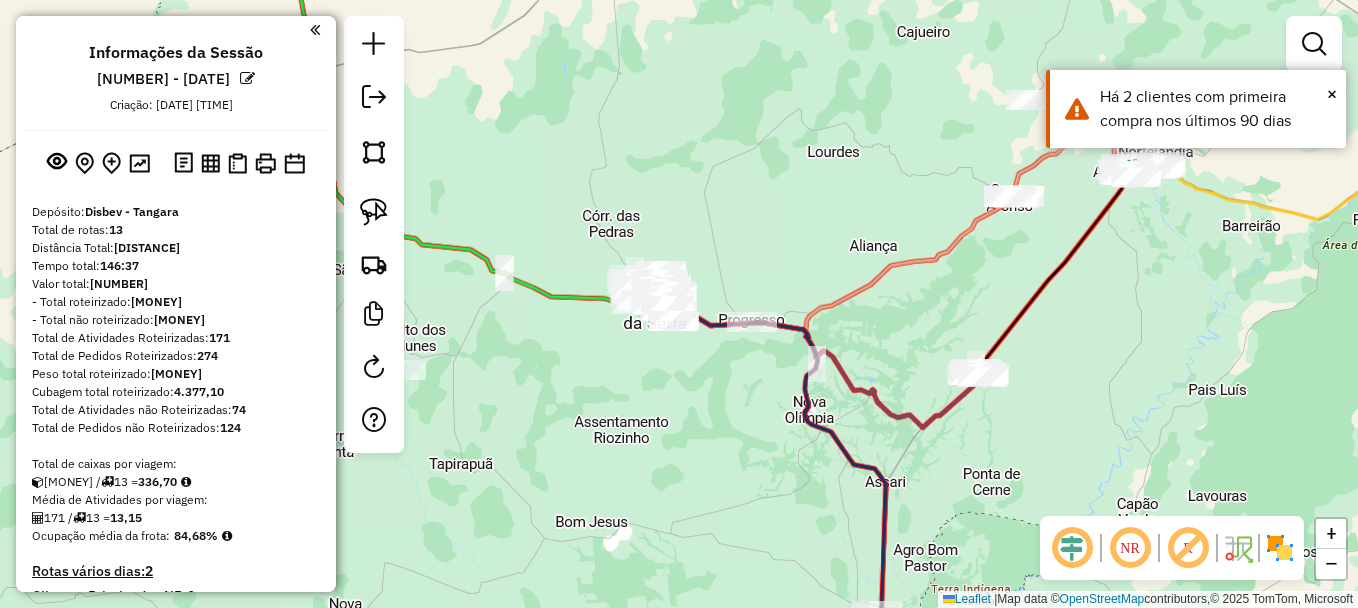 click 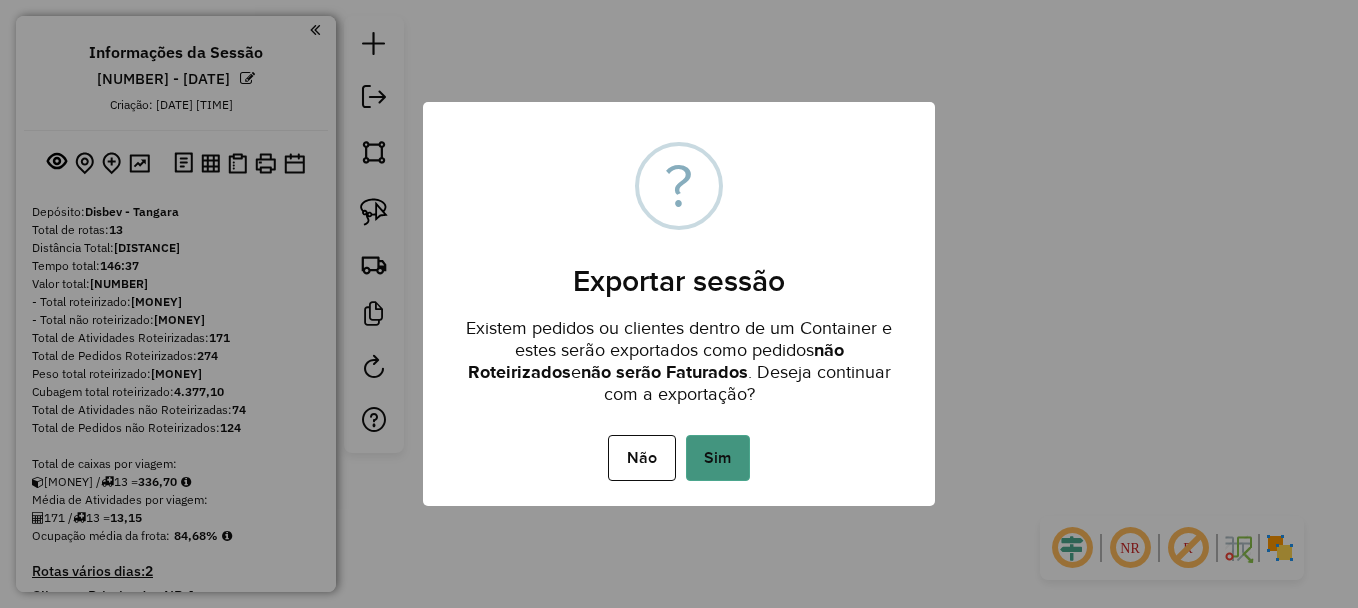click on "Sim" at bounding box center (718, 458) 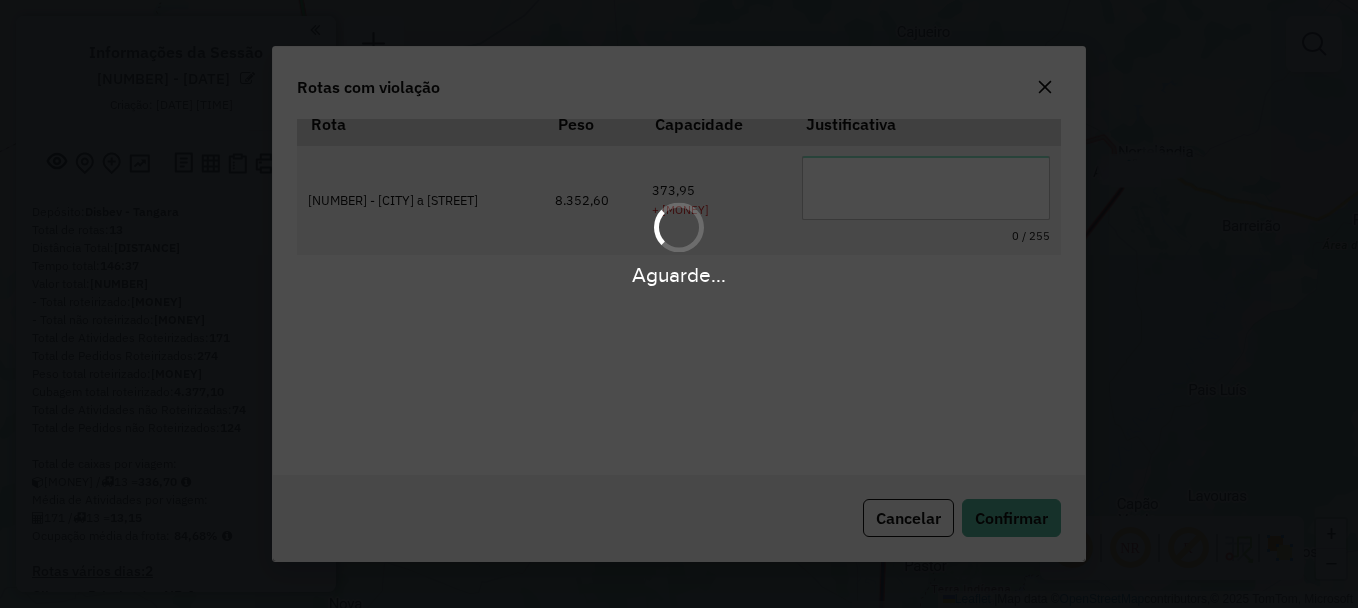 scroll, scrollTop: 65, scrollLeft: 0, axis: vertical 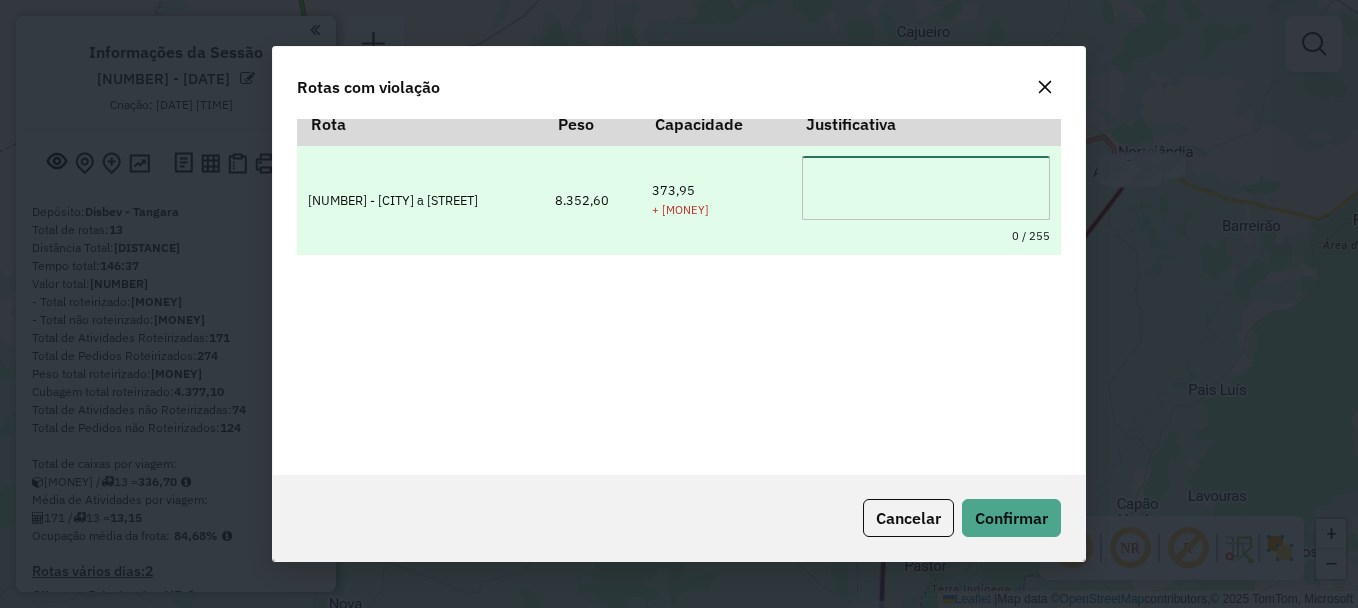 click at bounding box center (926, 188) 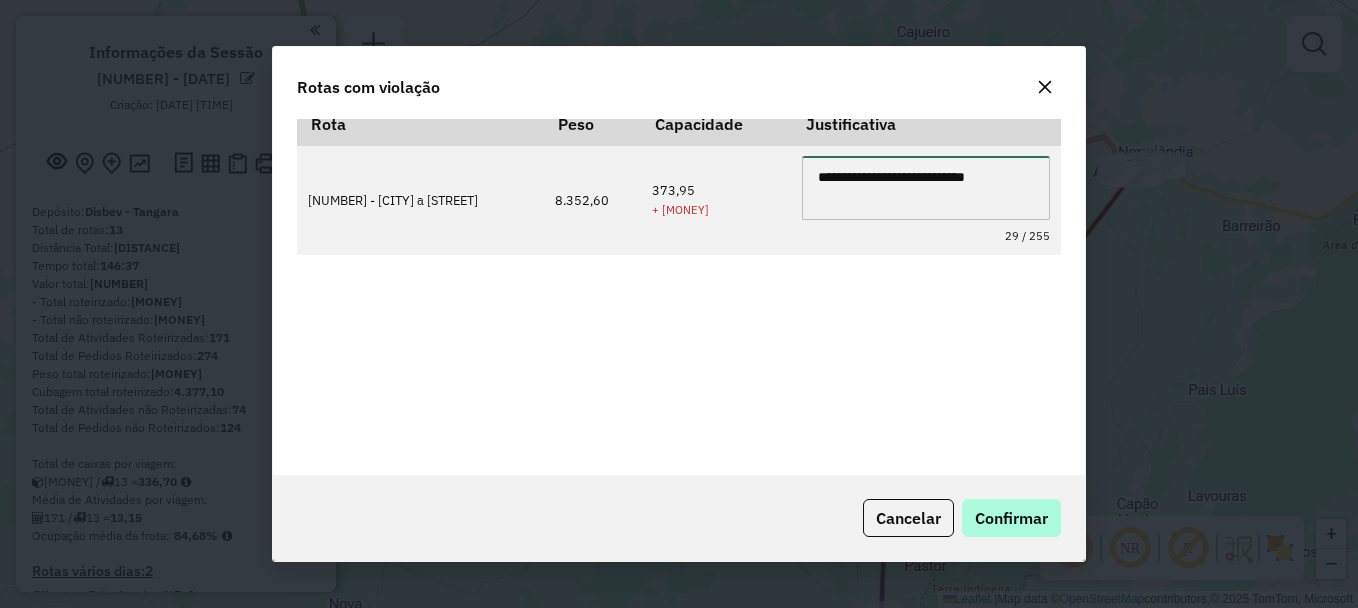 type on "**********" 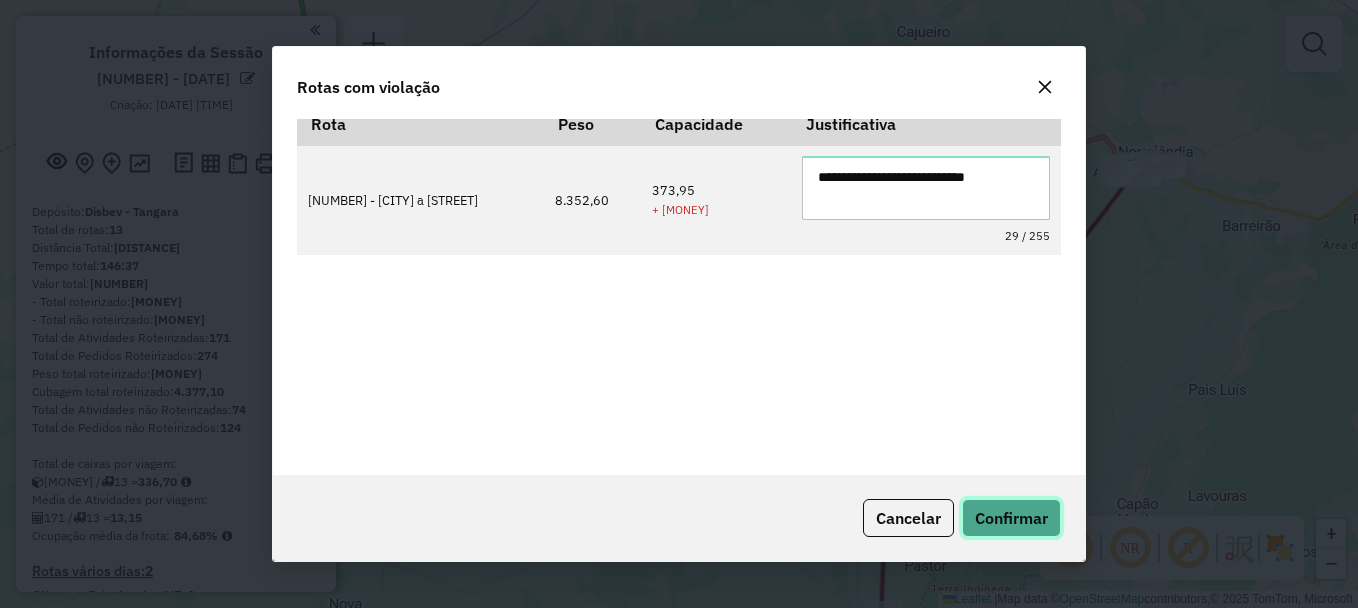 click on "Confirmar" 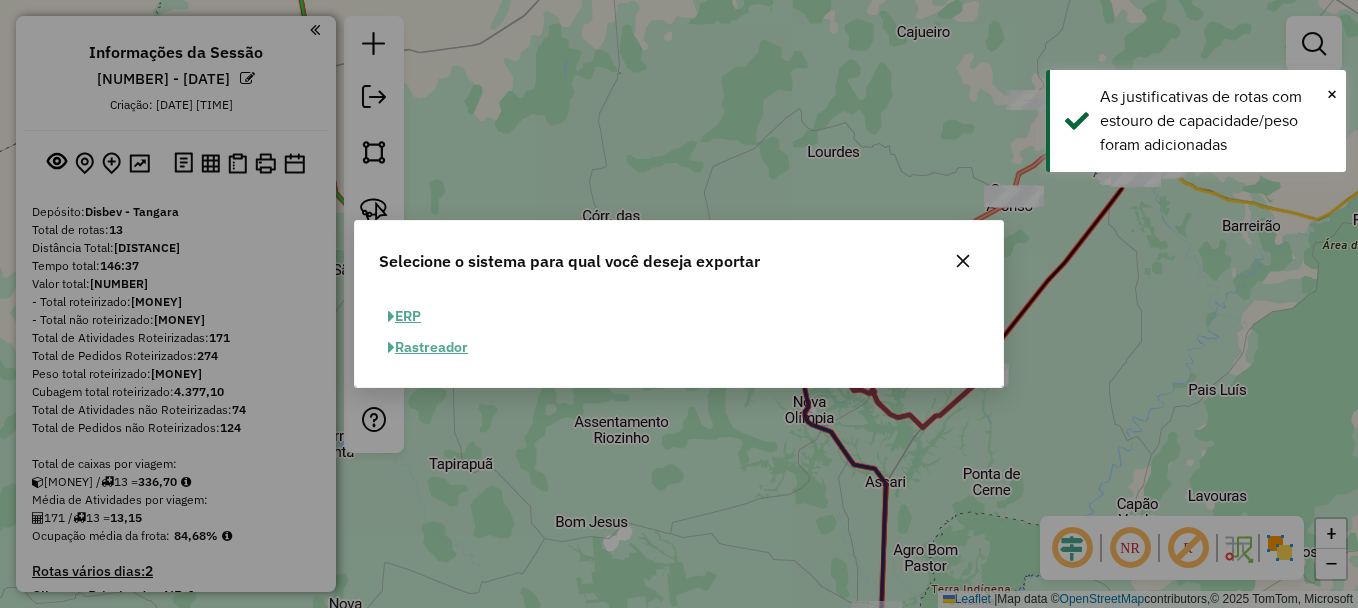 click on "ERP" 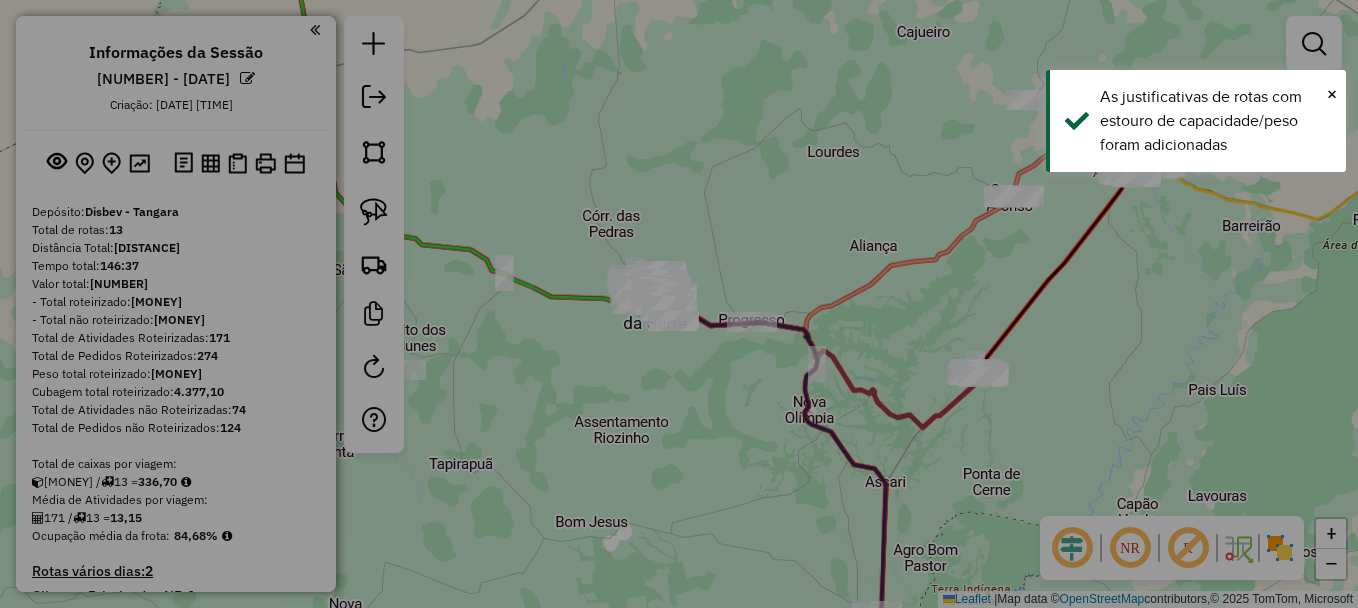 select on "**" 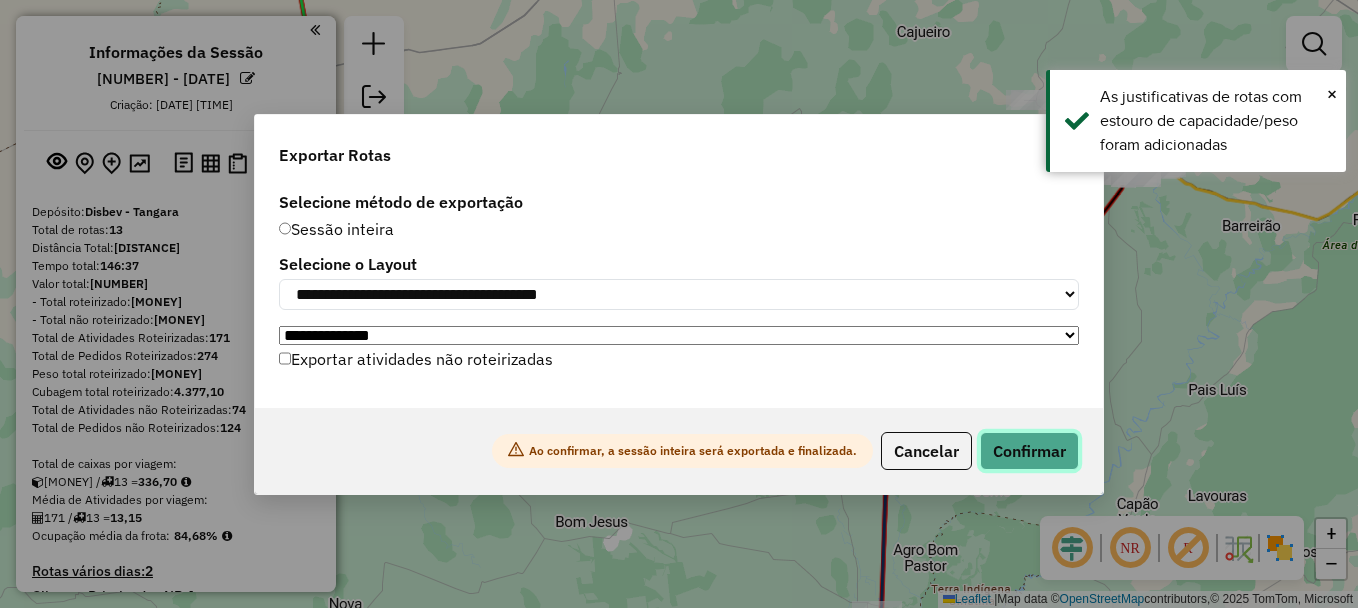 click on "Confirmar" 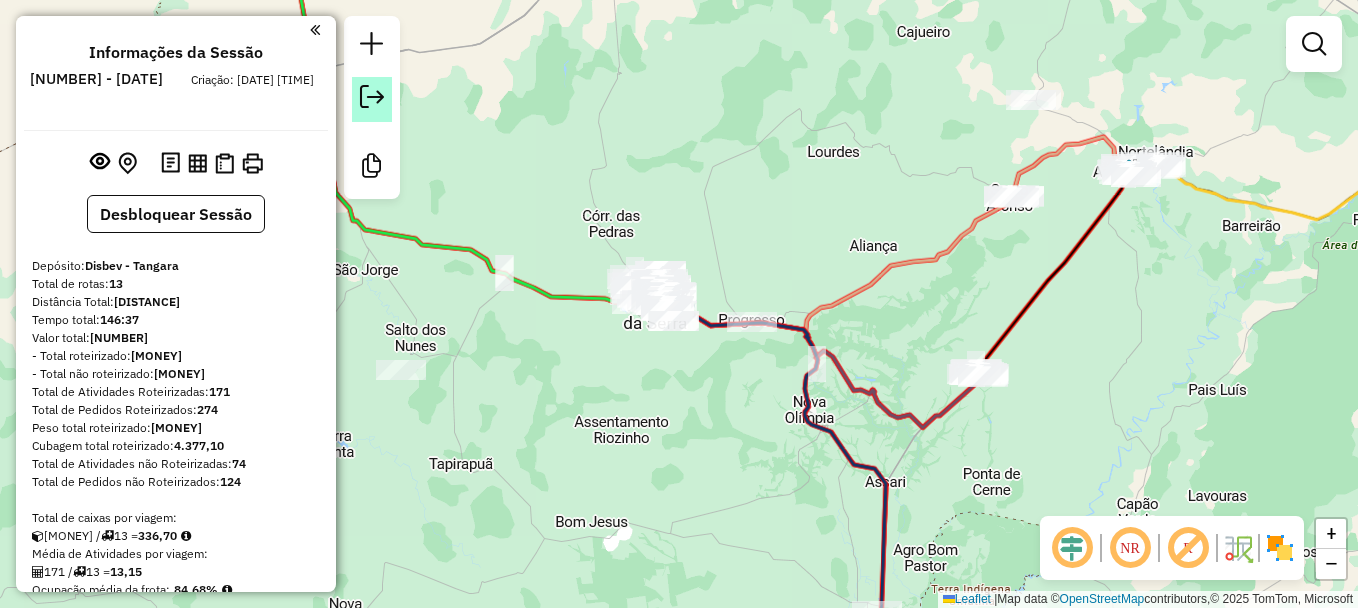 click 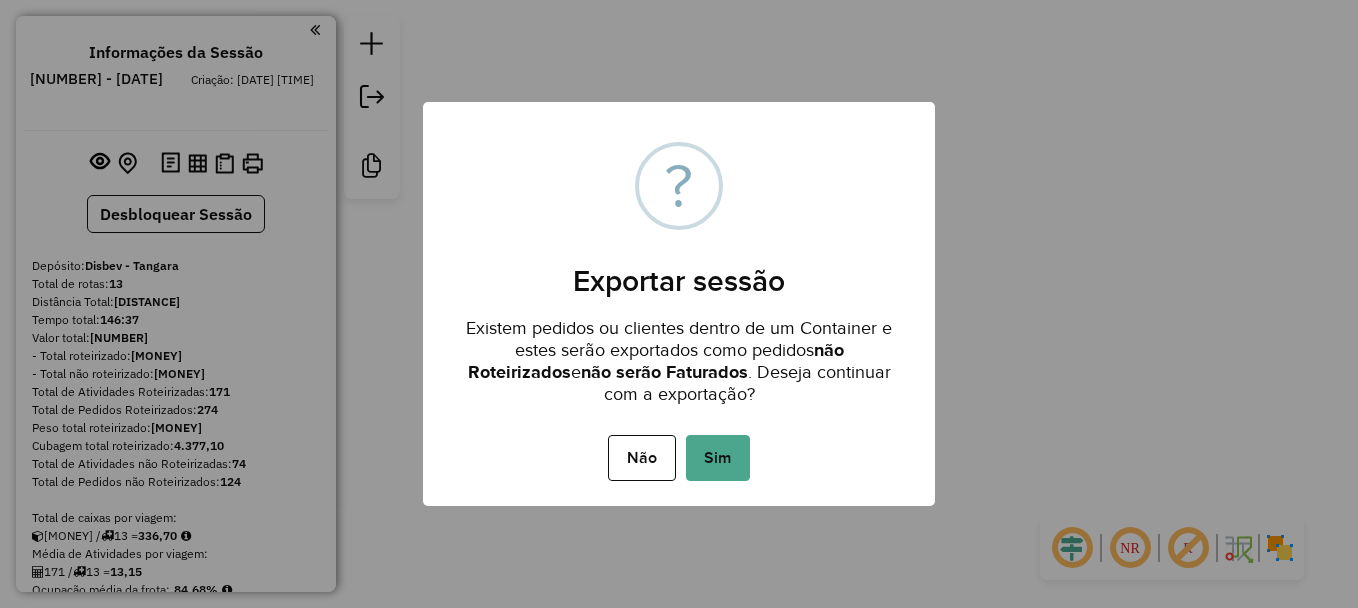 click on "Não No Sim" at bounding box center (679, 458) 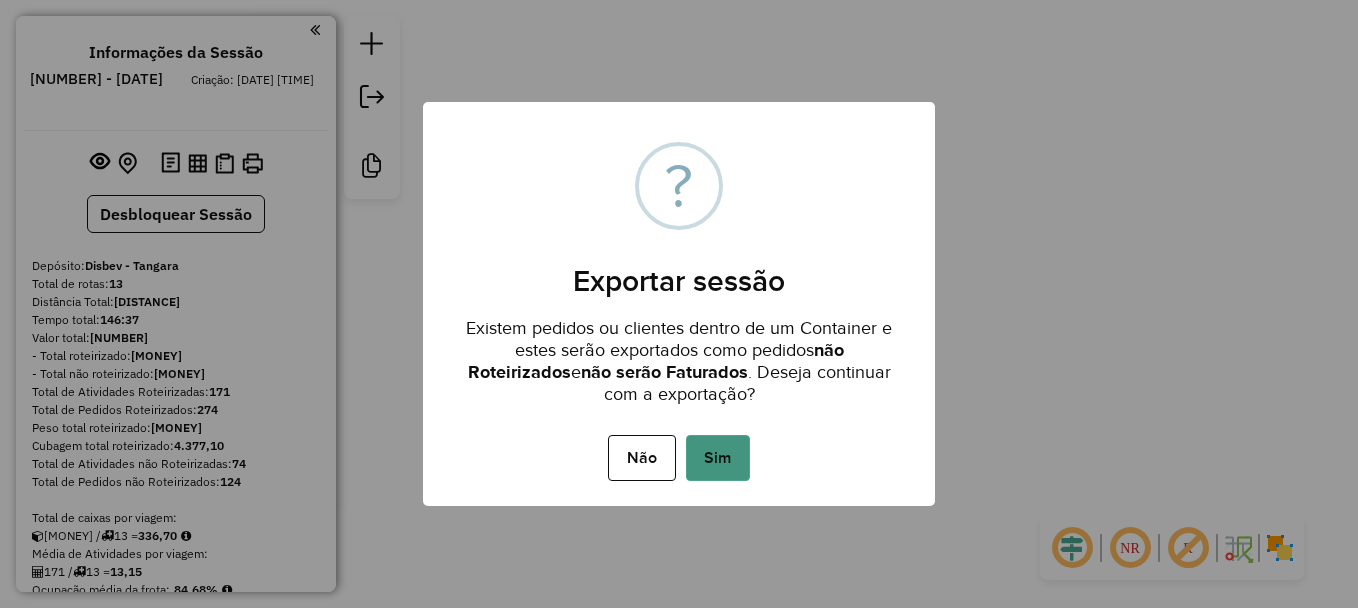 click on "Sim" at bounding box center [718, 458] 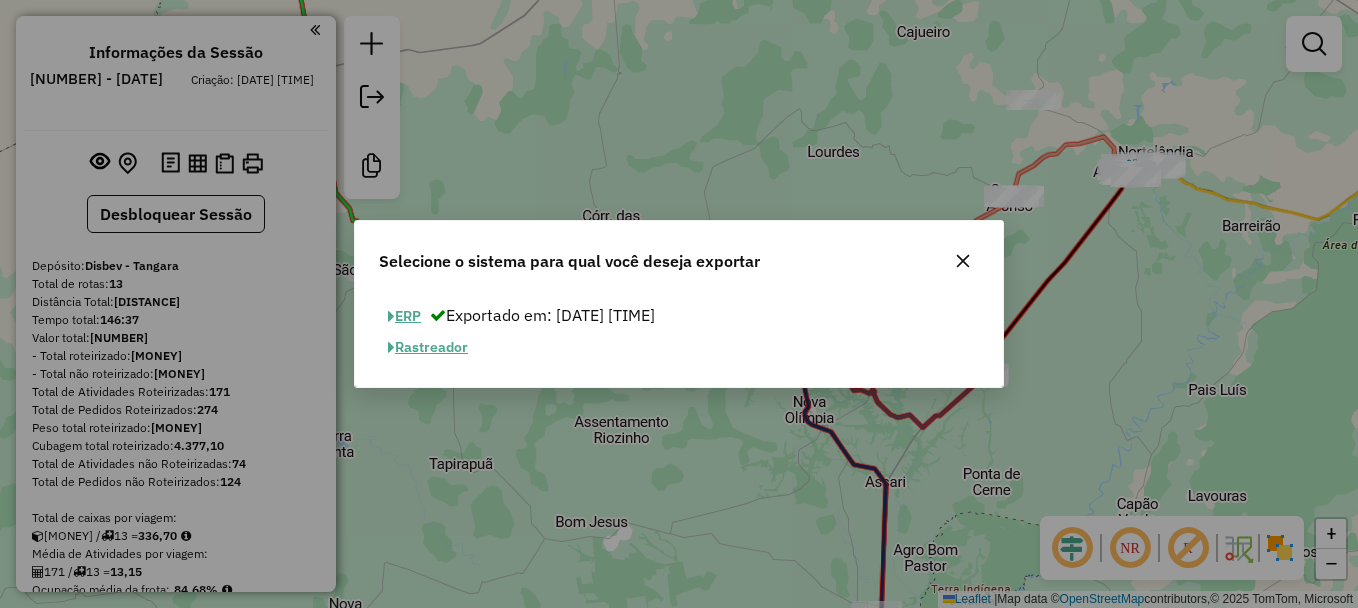 click 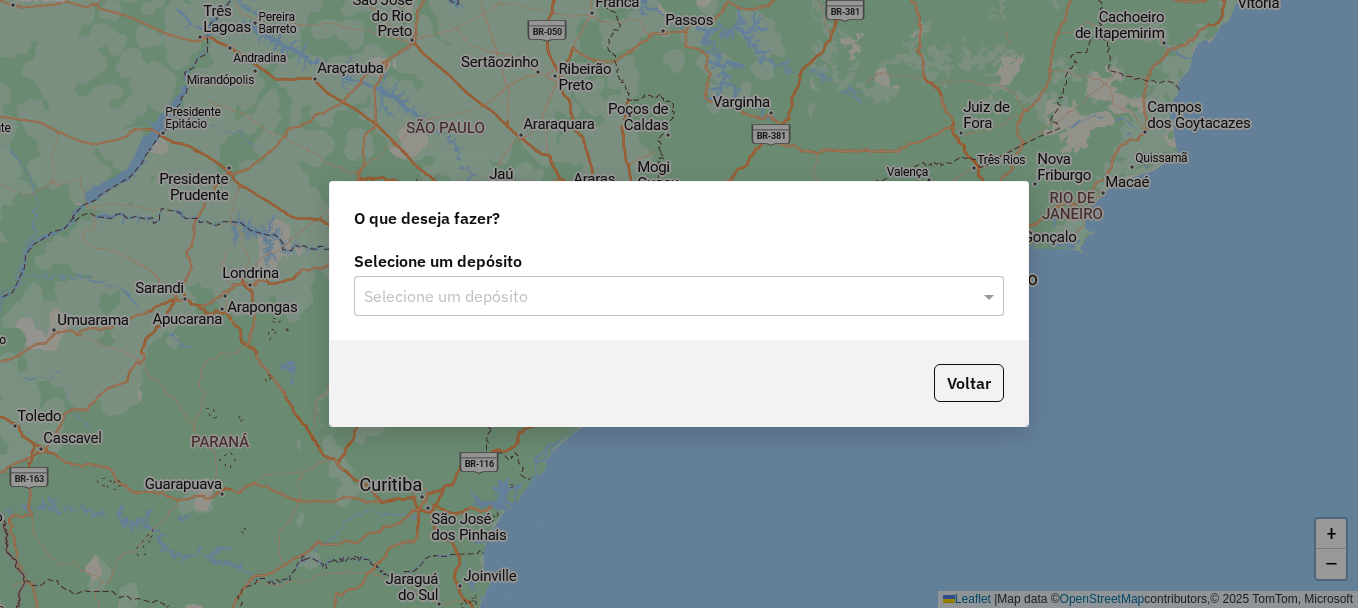 scroll, scrollTop: 0, scrollLeft: 0, axis: both 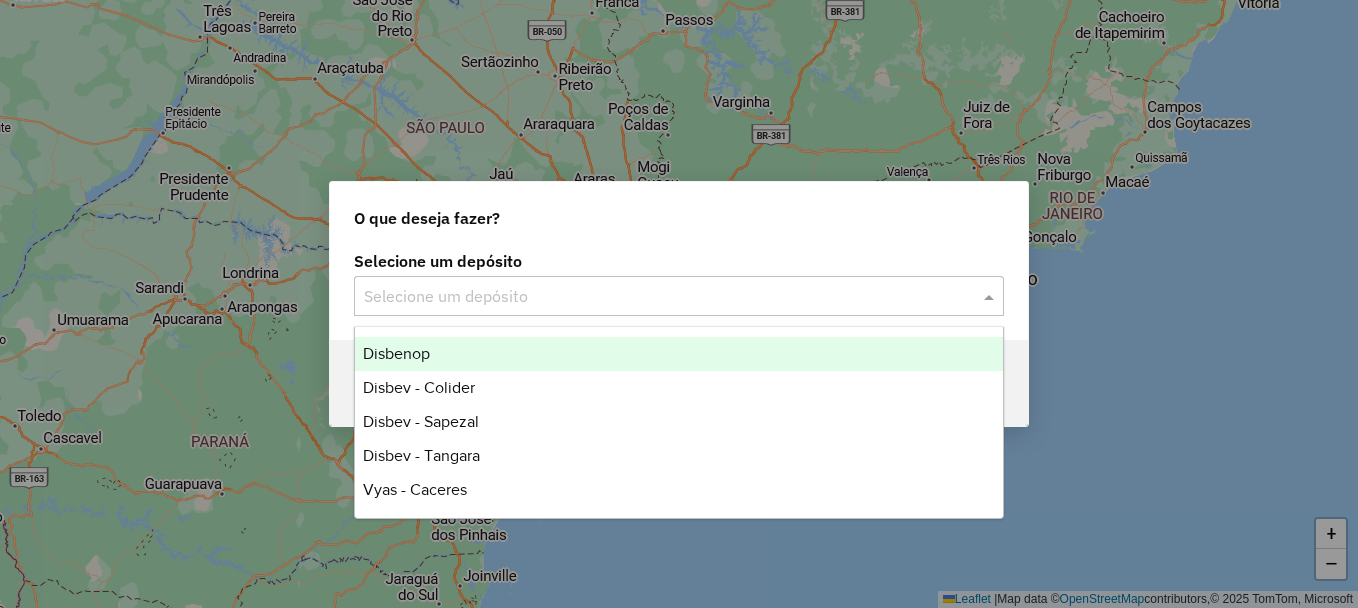 click on "Disbenop" at bounding box center (679, 354) 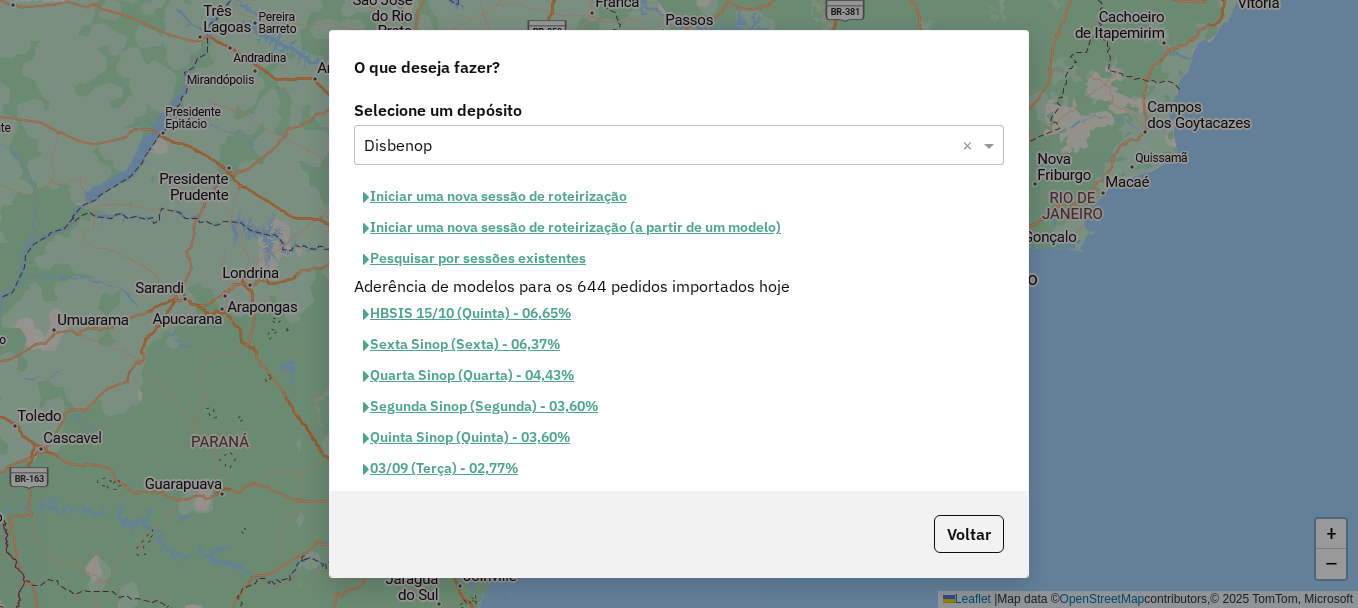 click on "Pesquisar por sessões existentes" 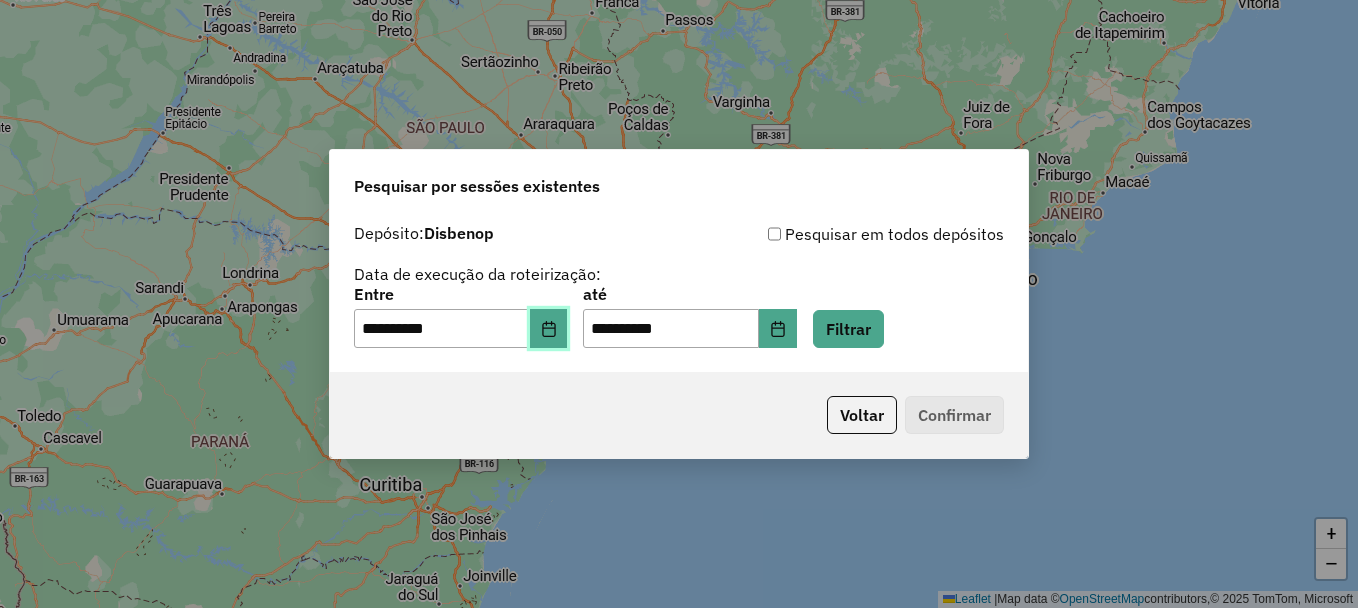 click at bounding box center [549, 329] 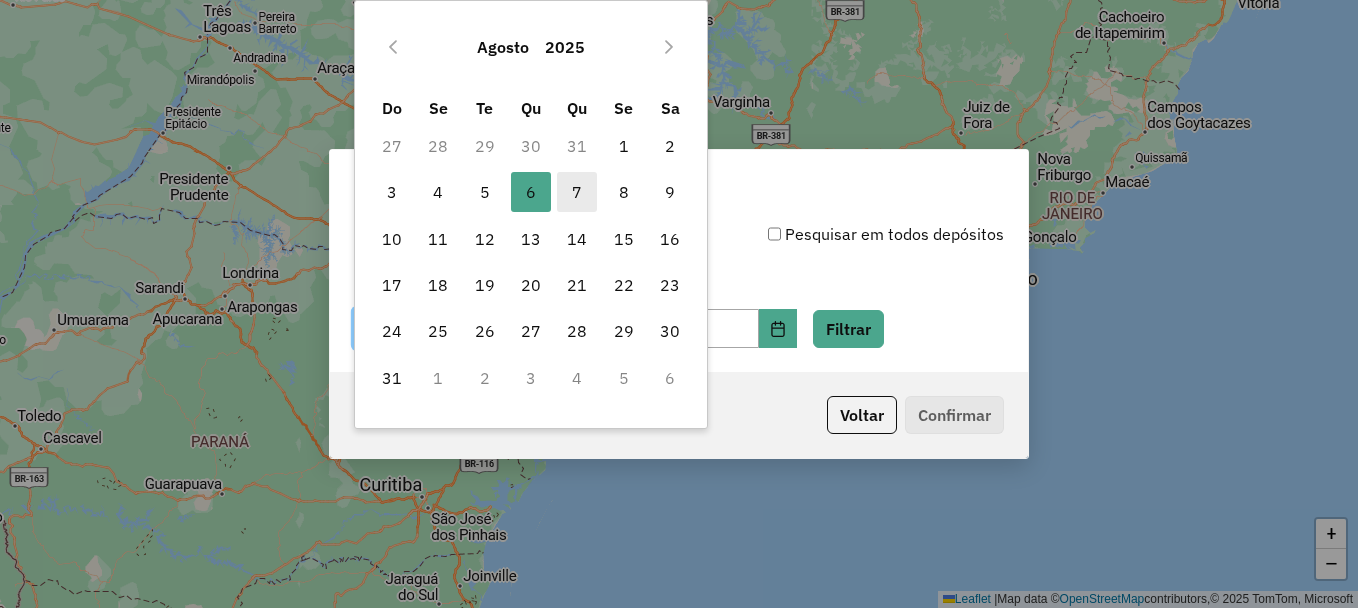 click on "7" at bounding box center [577, 192] 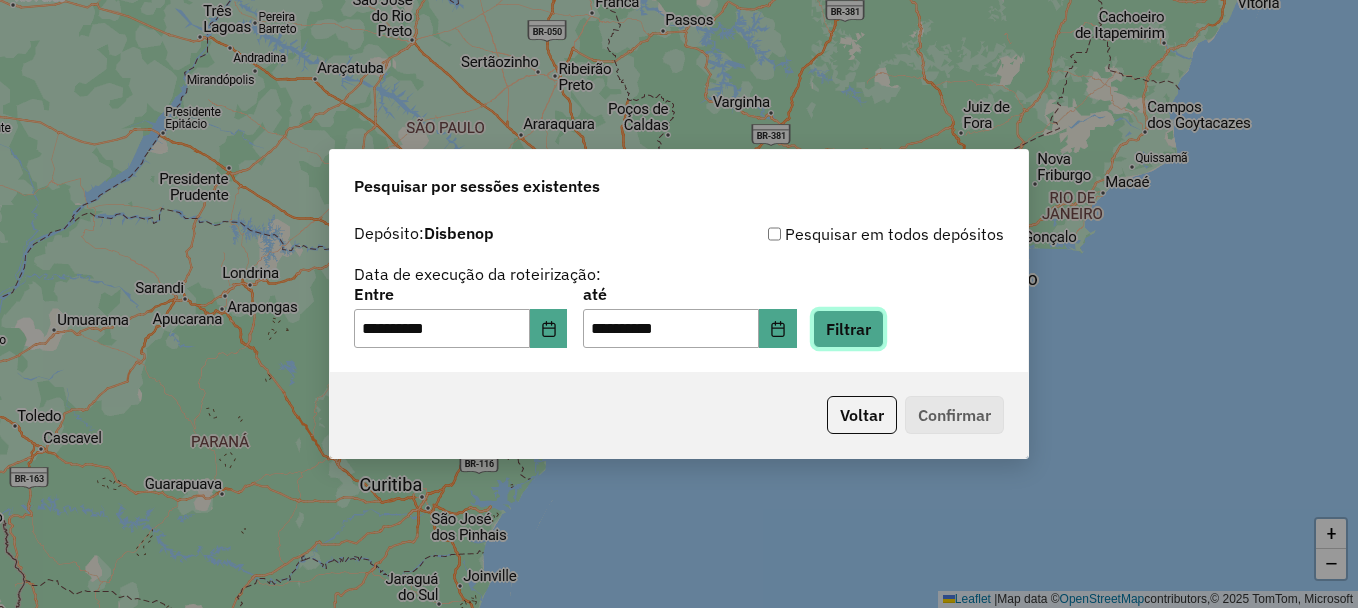 click on "Filtrar" 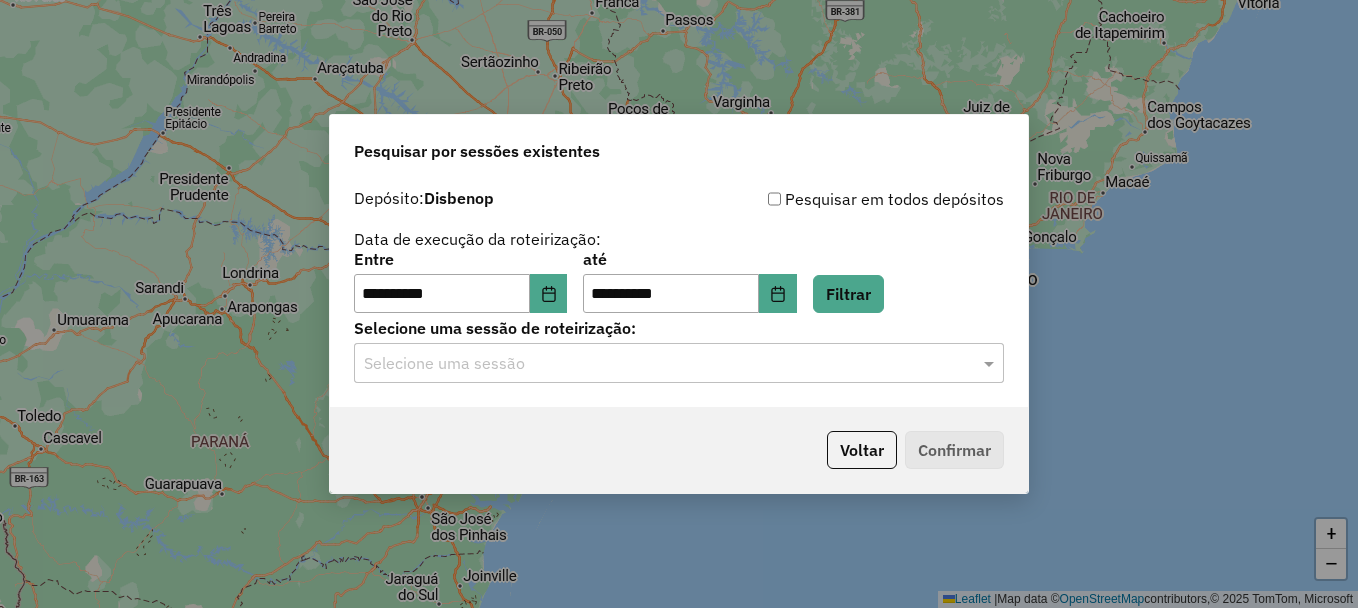 click on "**********" 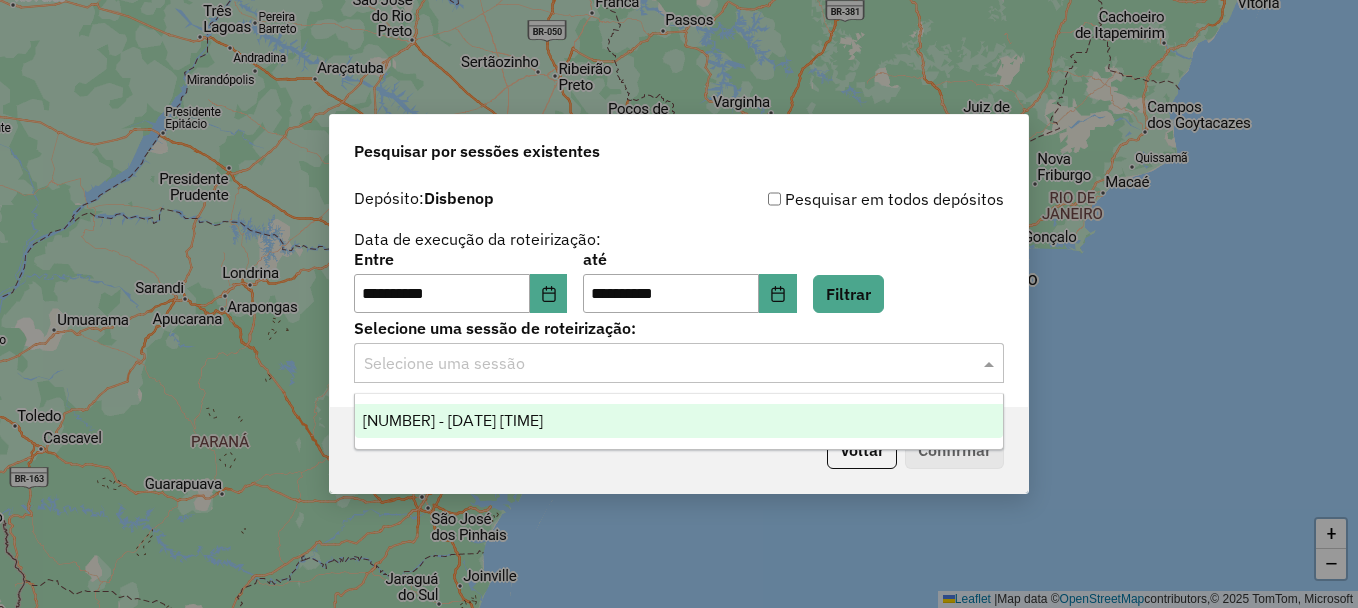 click 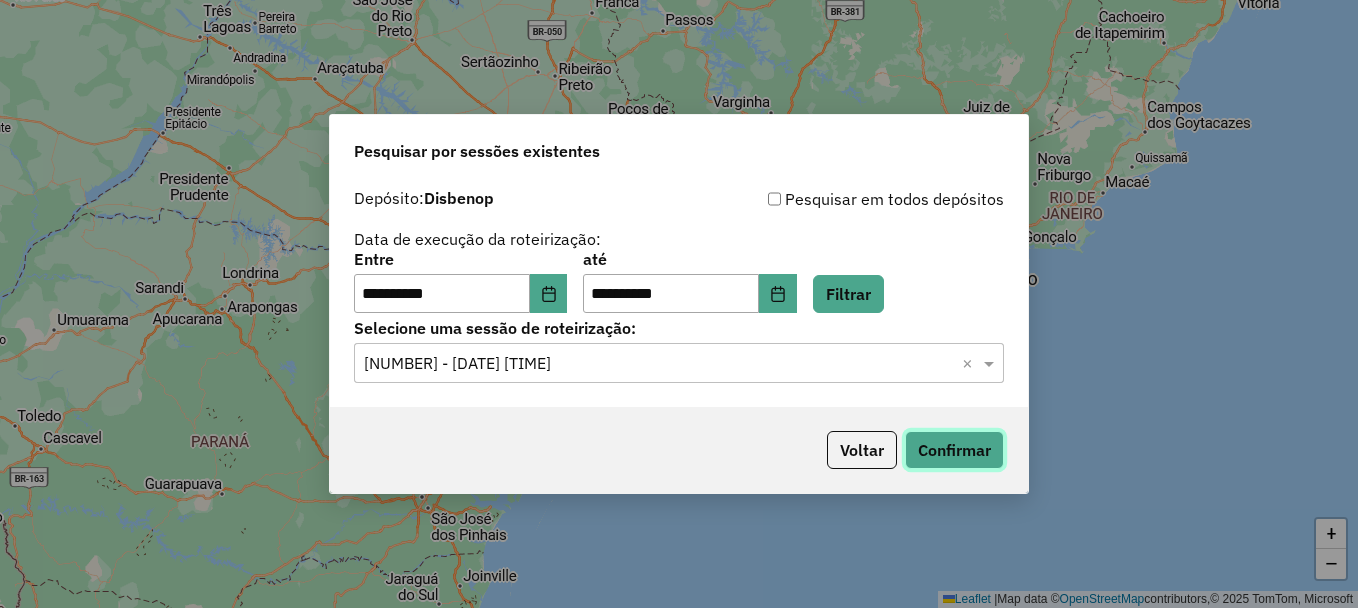 click on "Confirmar" 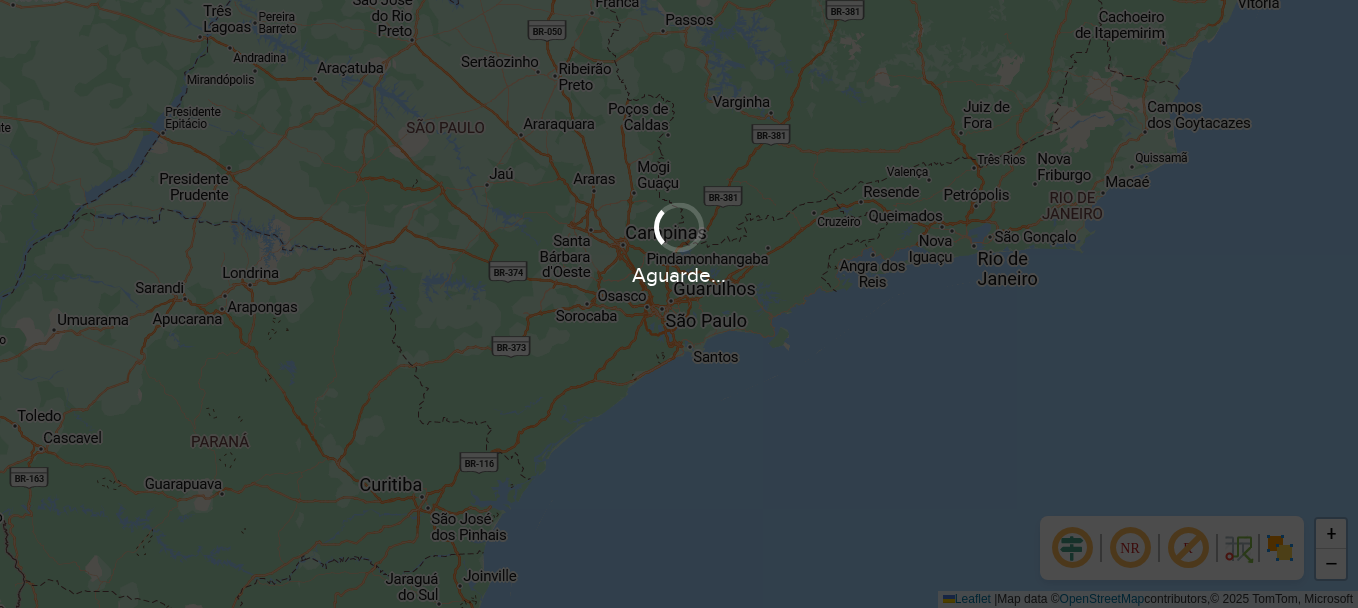 scroll, scrollTop: 0, scrollLeft: 0, axis: both 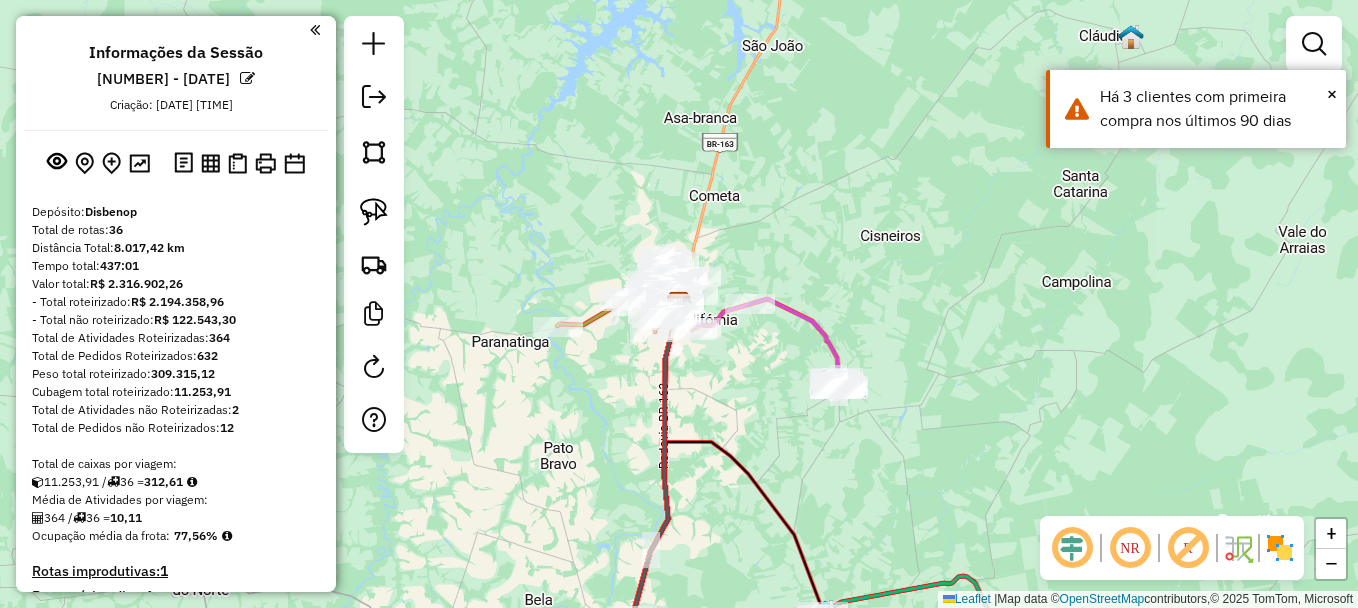 click 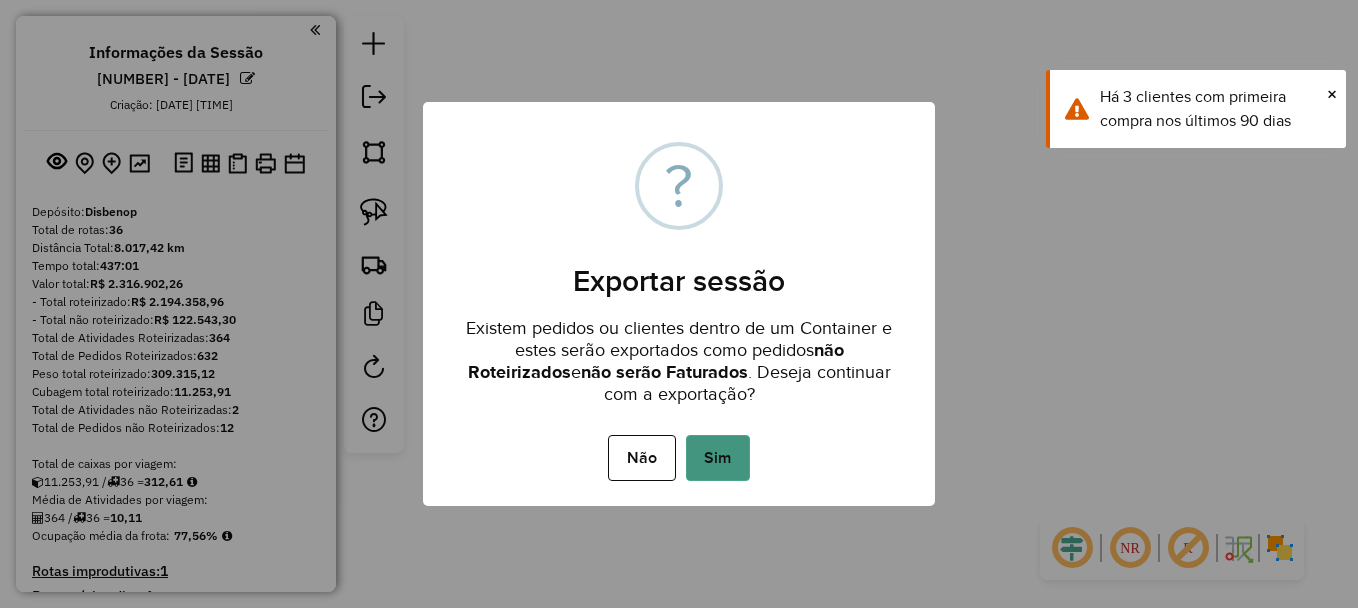 click on "Sim" at bounding box center (718, 458) 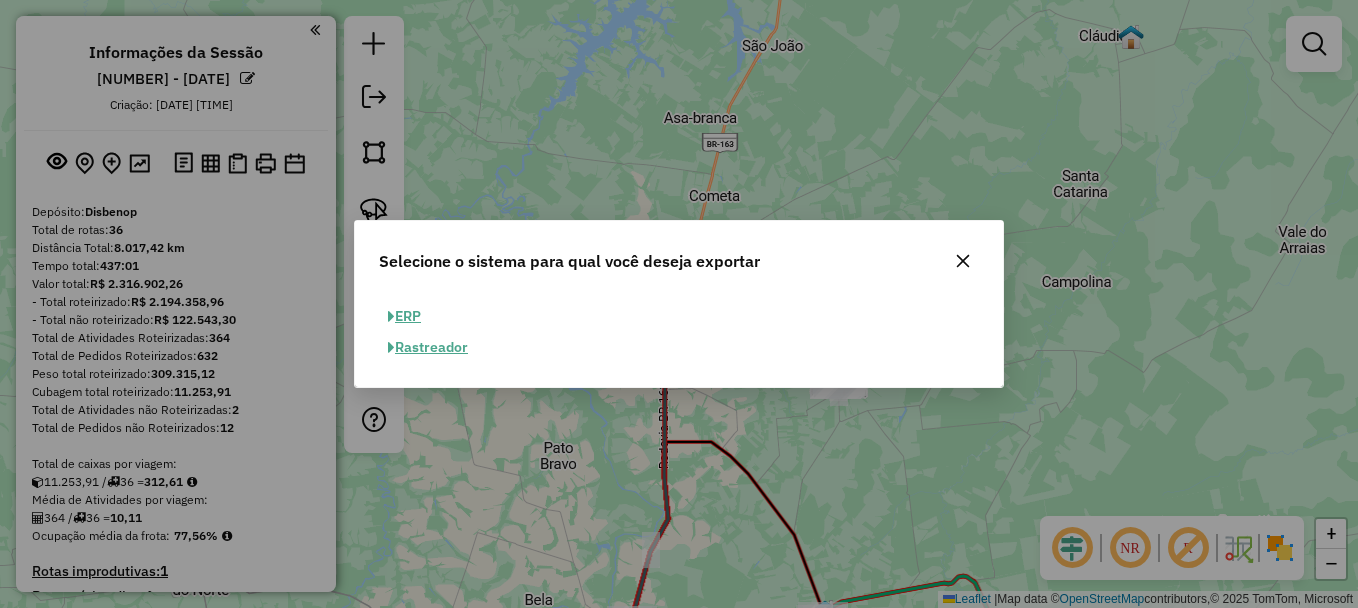 click on "ERP" 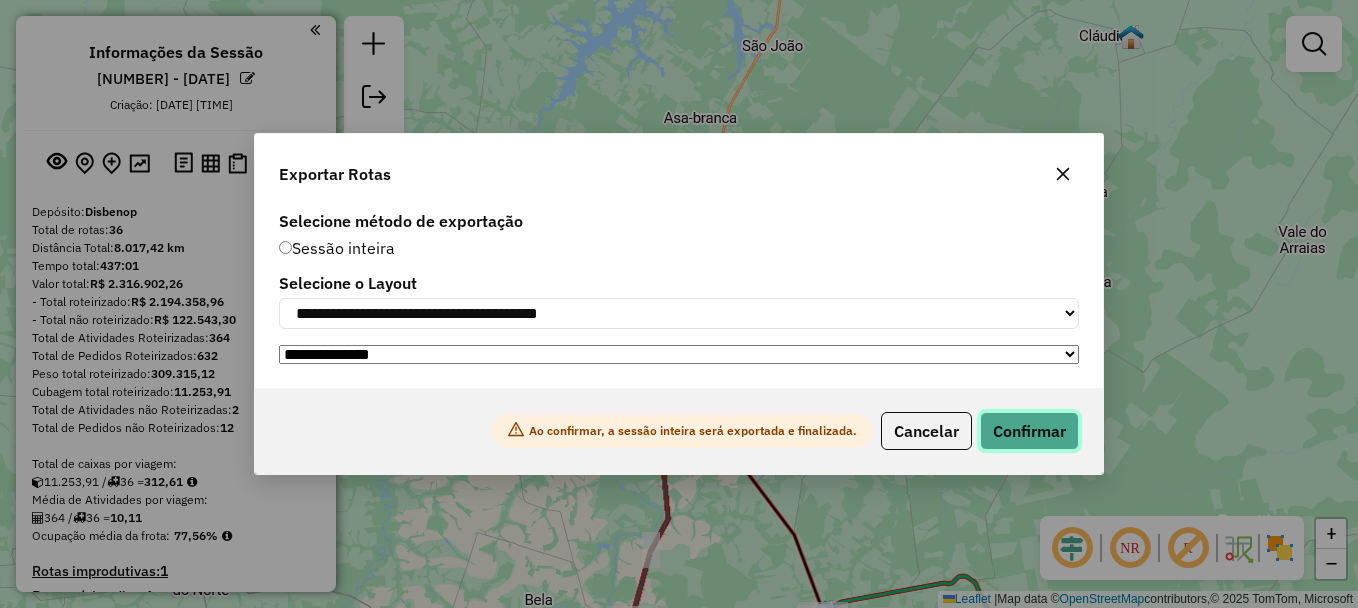 click on "Confirmar" 